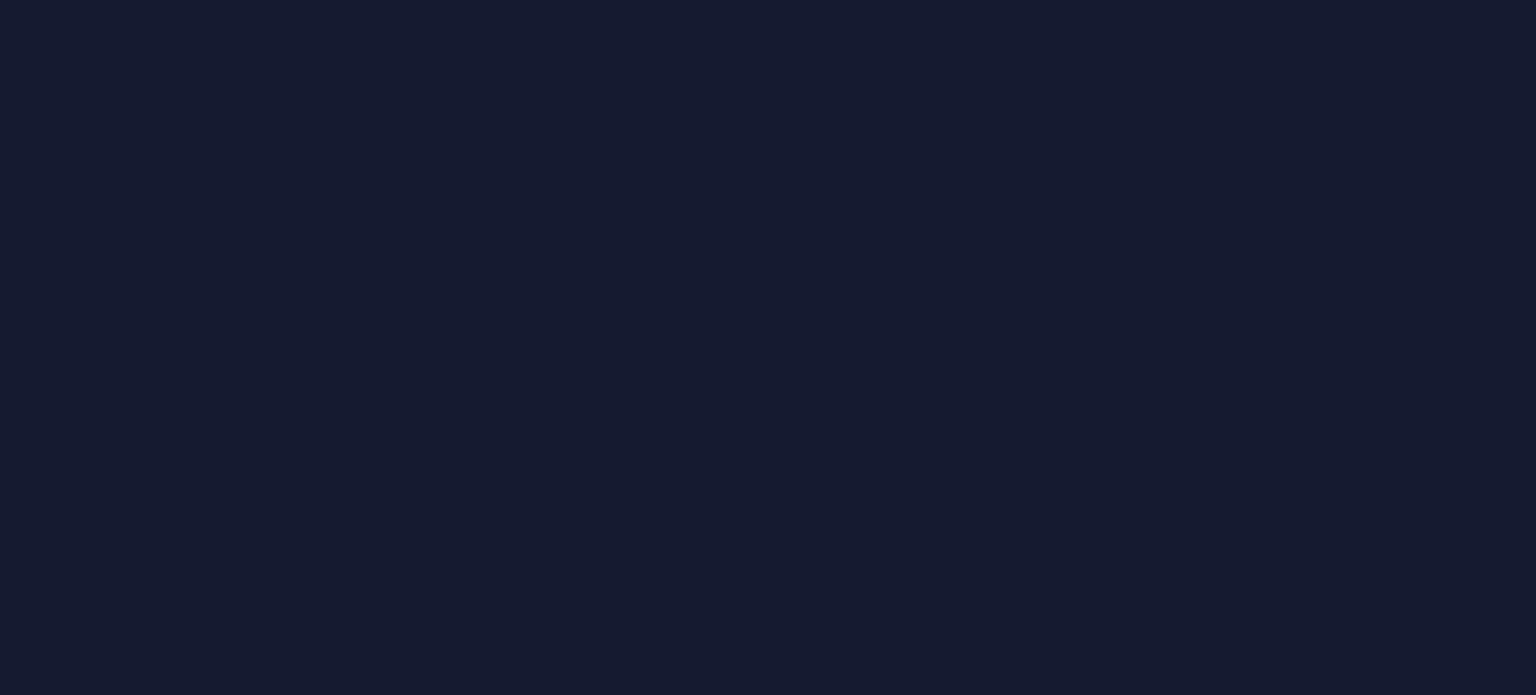 scroll, scrollTop: 0, scrollLeft: 0, axis: both 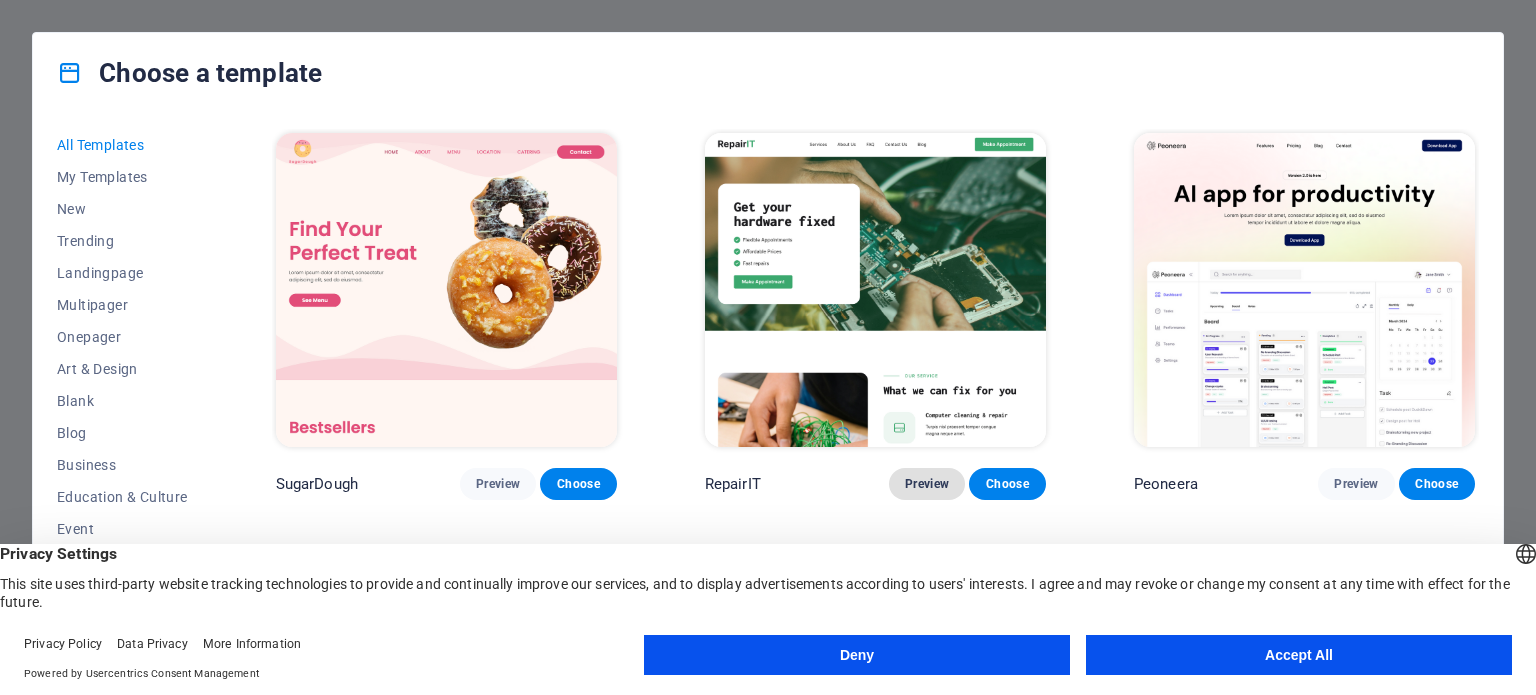 click on "Preview" at bounding box center (927, 484) 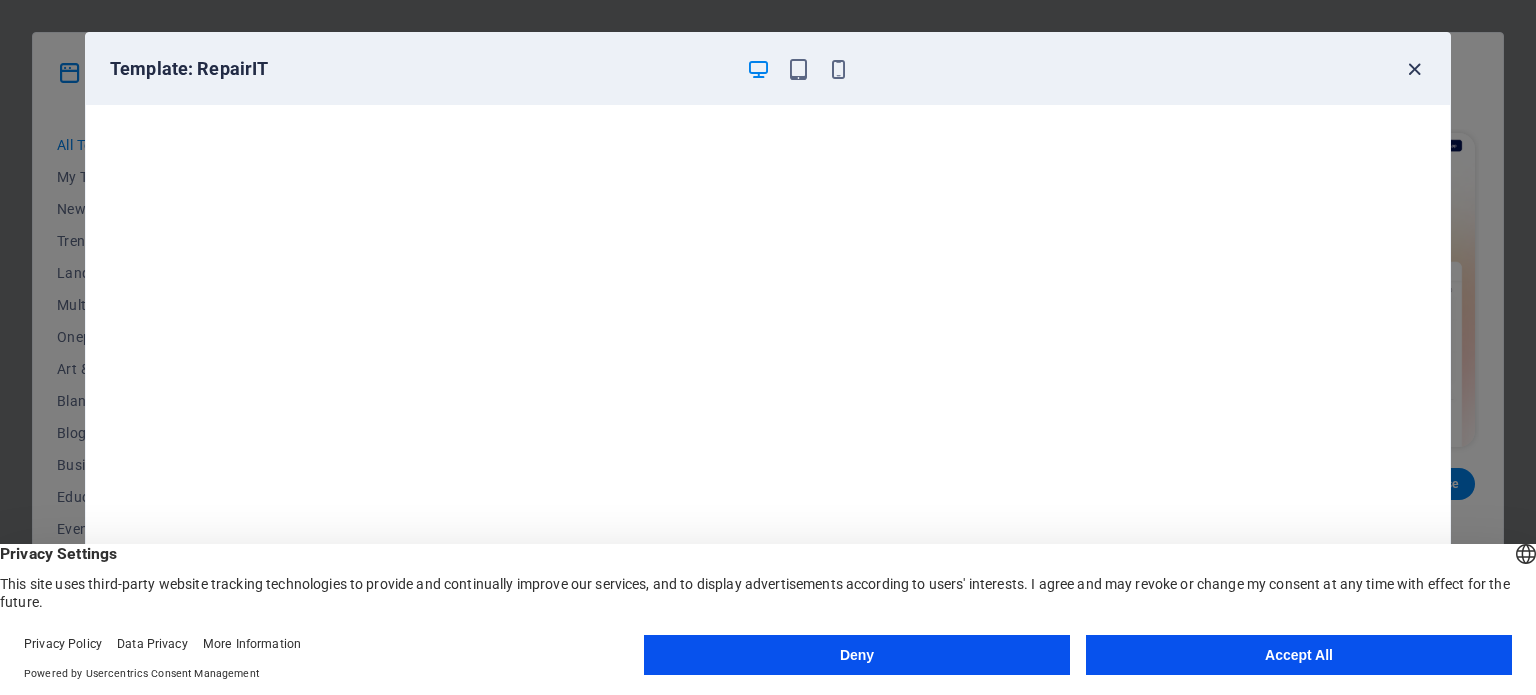 click at bounding box center (1414, 69) 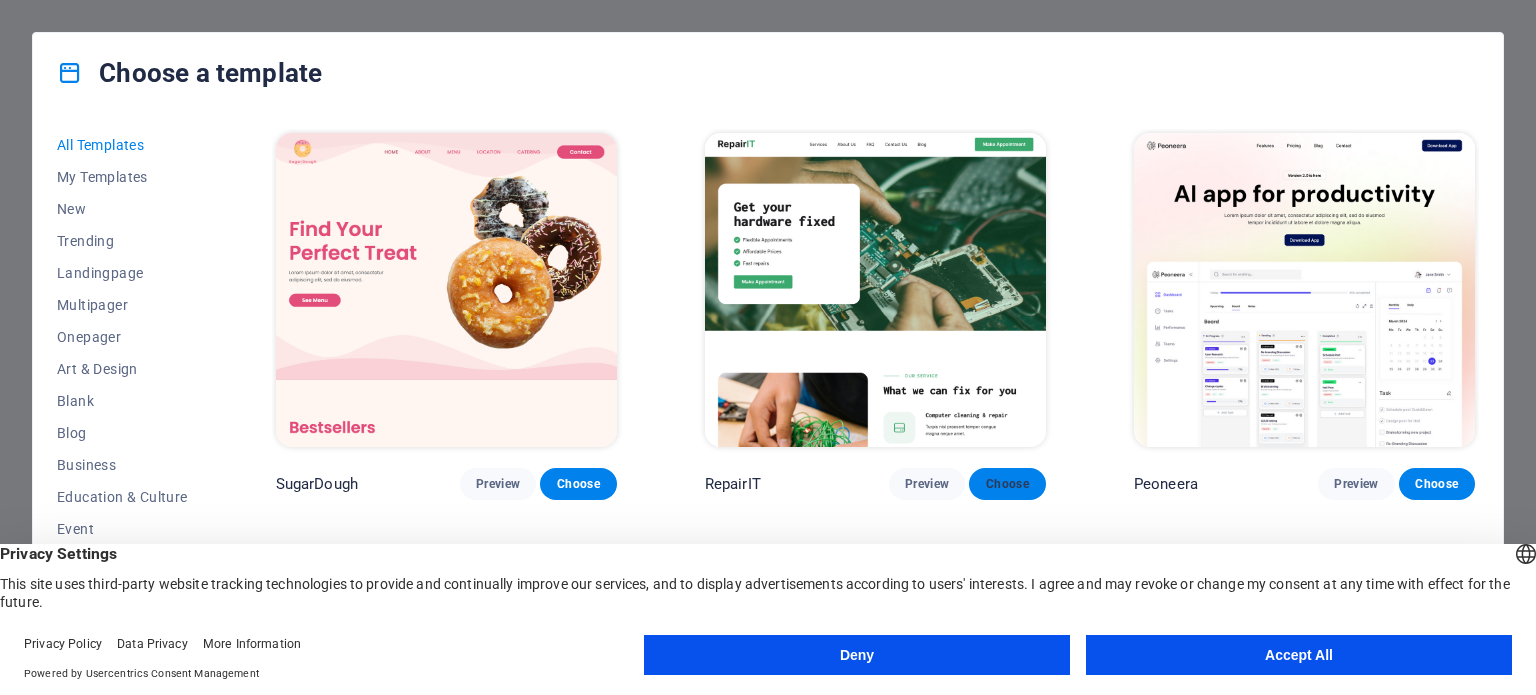 click on "Choose" at bounding box center (1007, 484) 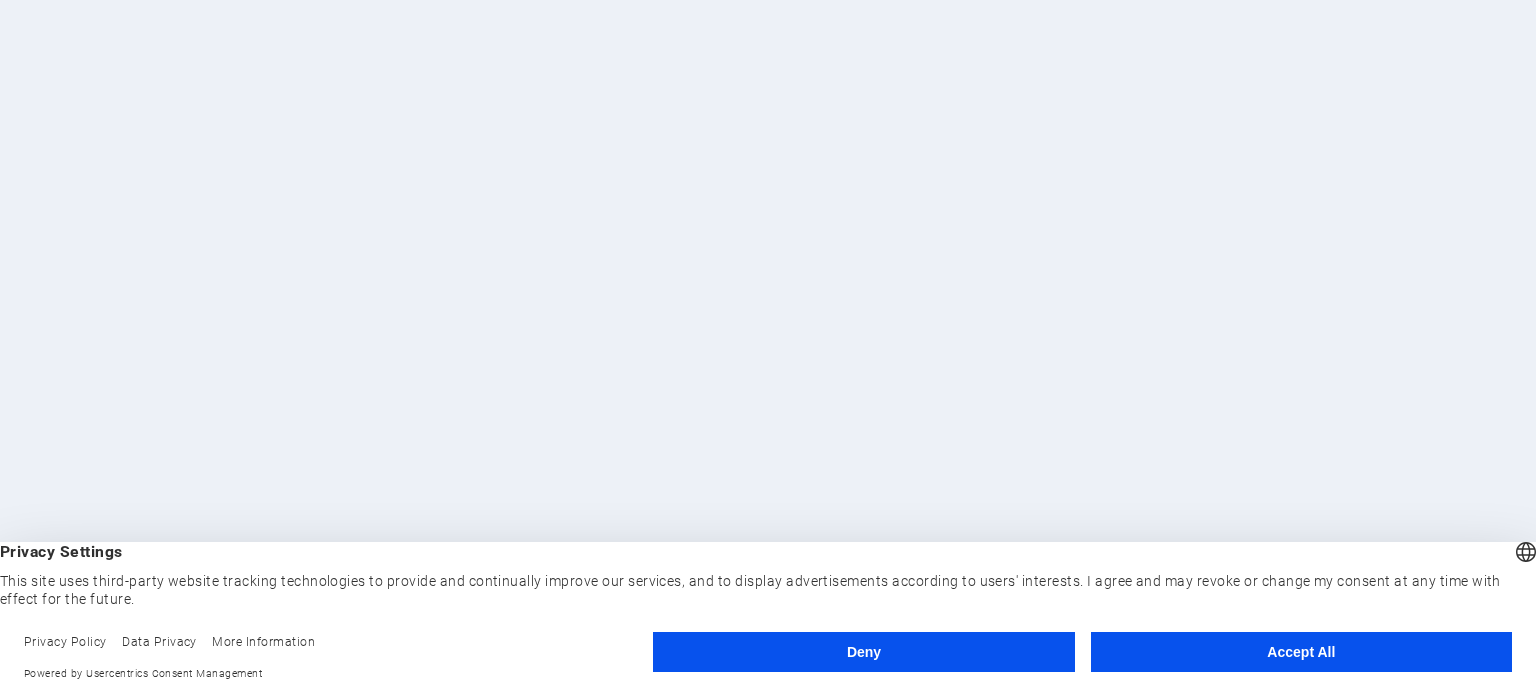 scroll, scrollTop: 0, scrollLeft: 0, axis: both 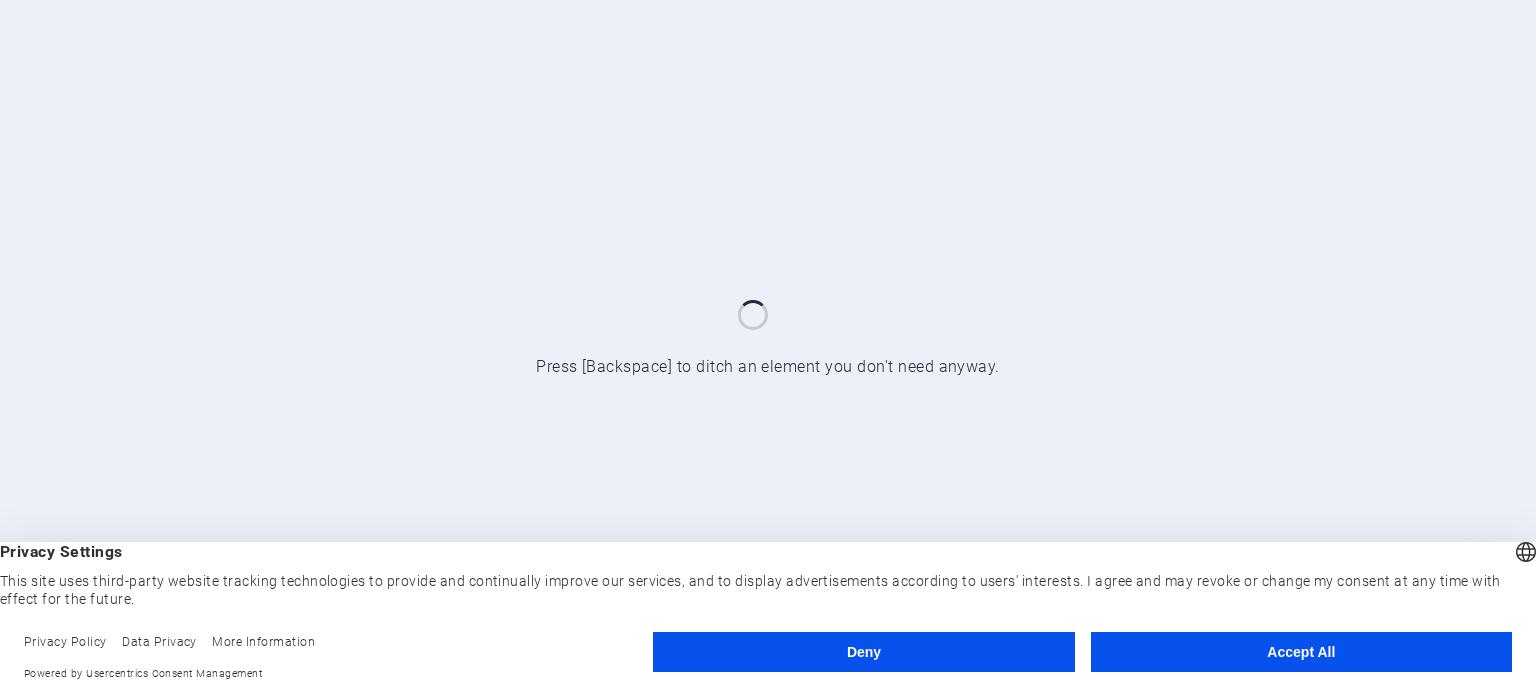 click on "Accept All" at bounding box center (1301, 652) 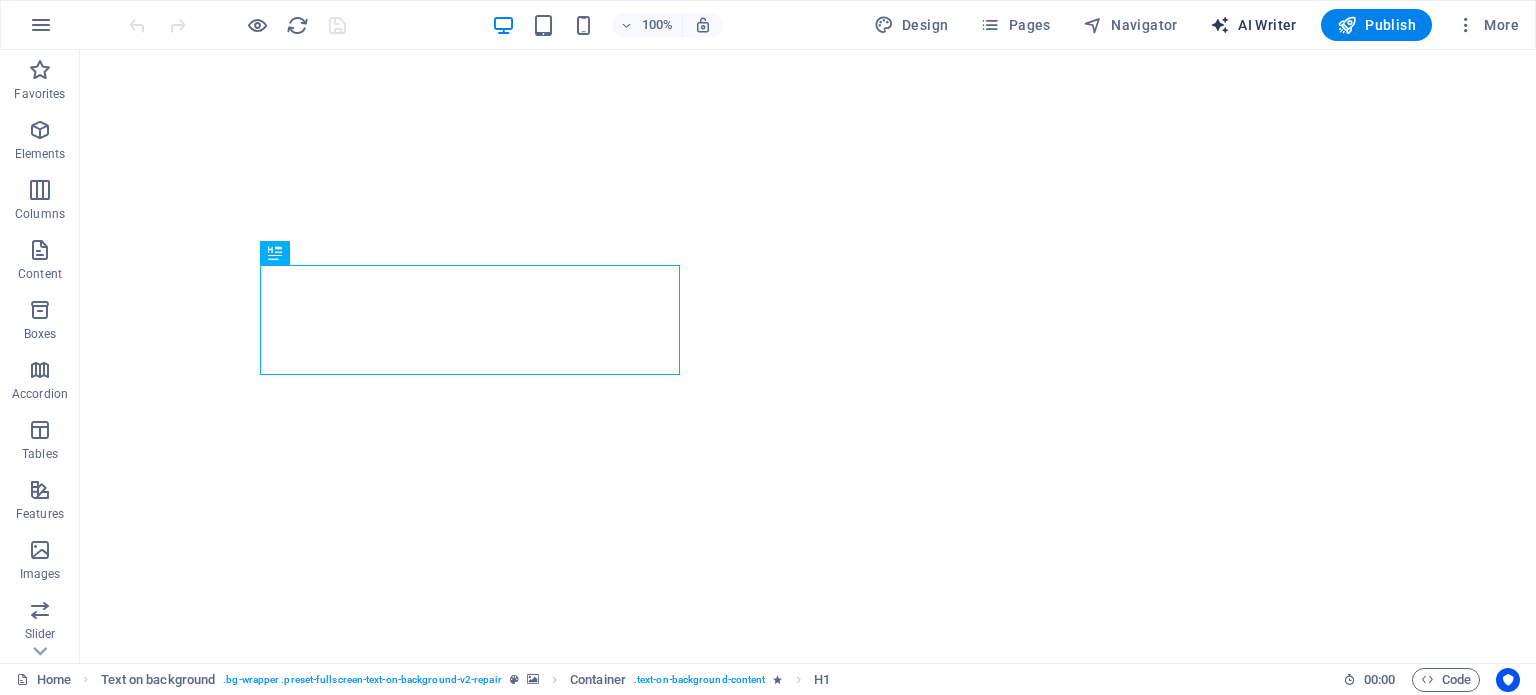 click on "AI Writer" at bounding box center [1253, 25] 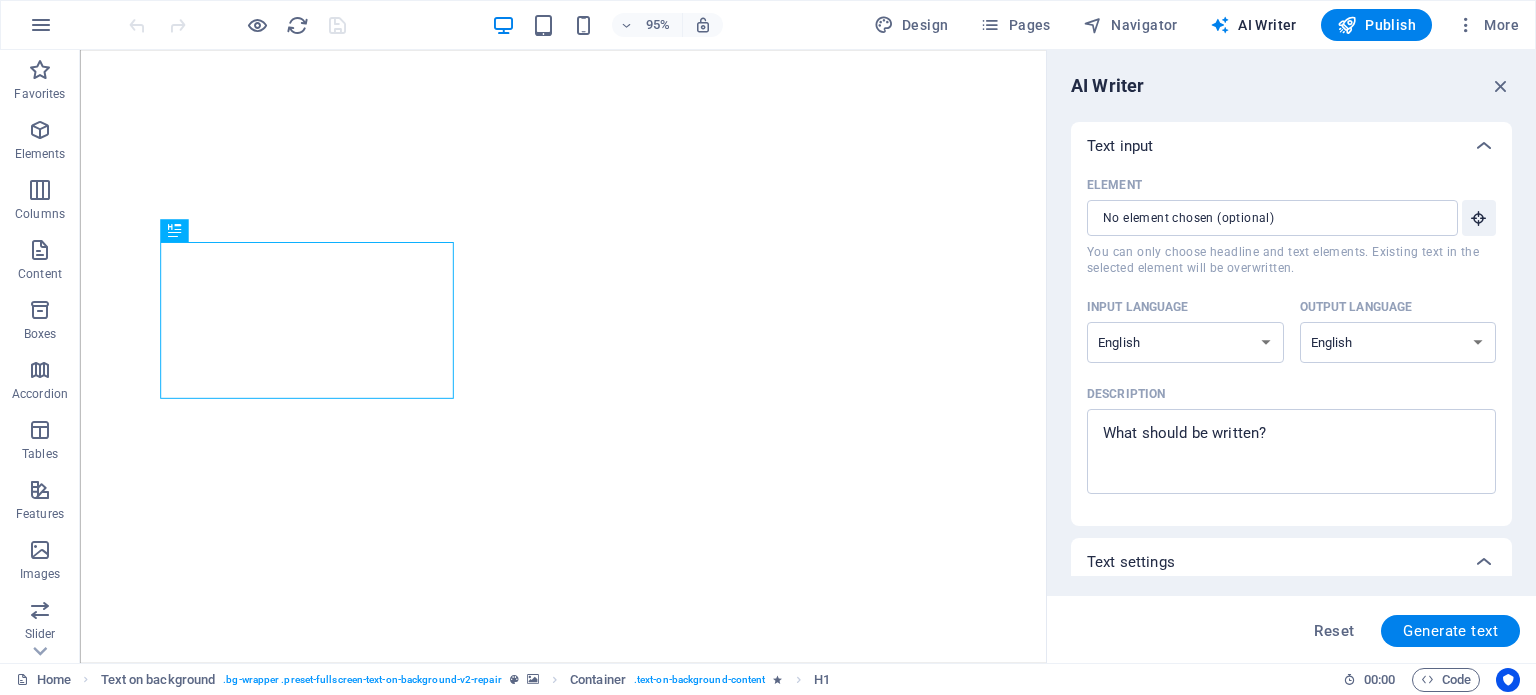 scroll, scrollTop: 0, scrollLeft: 0, axis: both 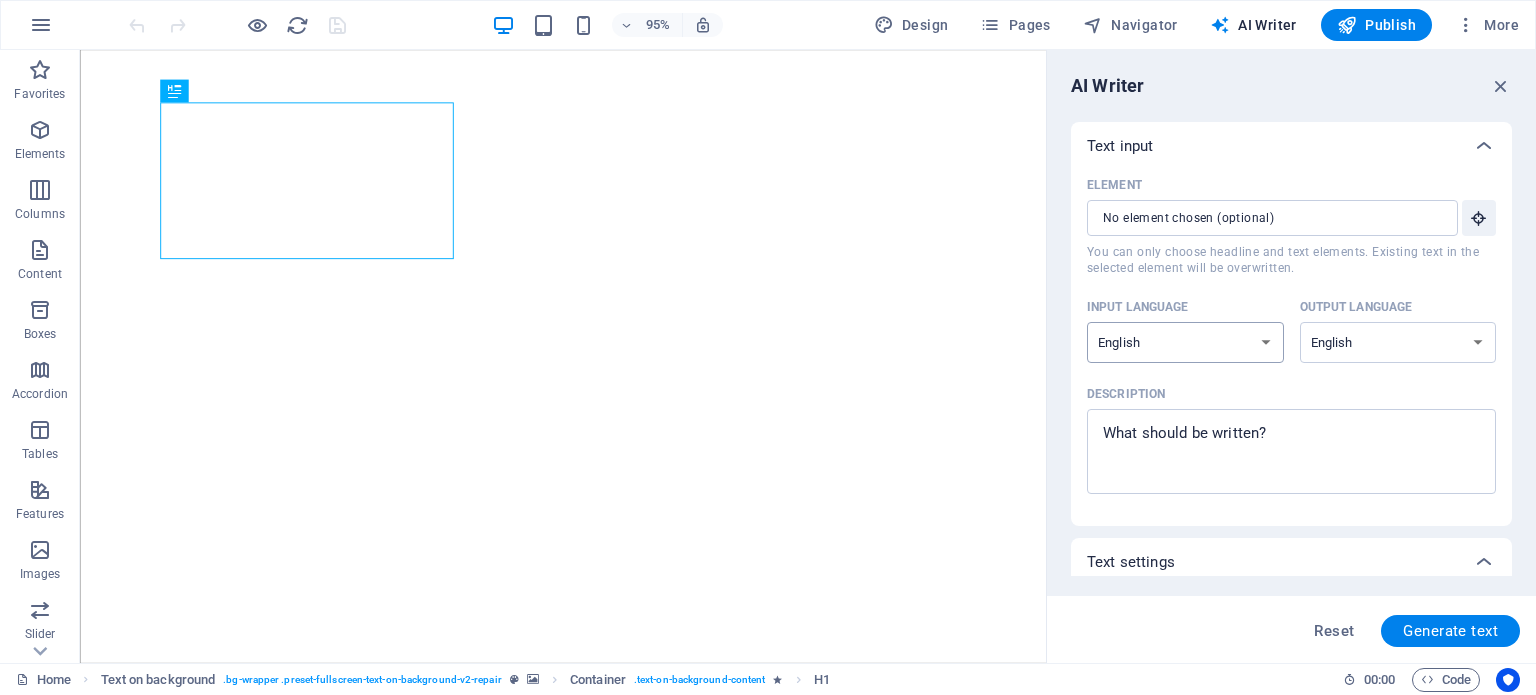 drag, startPoint x: 1232, startPoint y: 344, endPoint x: 1208, endPoint y: 351, distance: 25 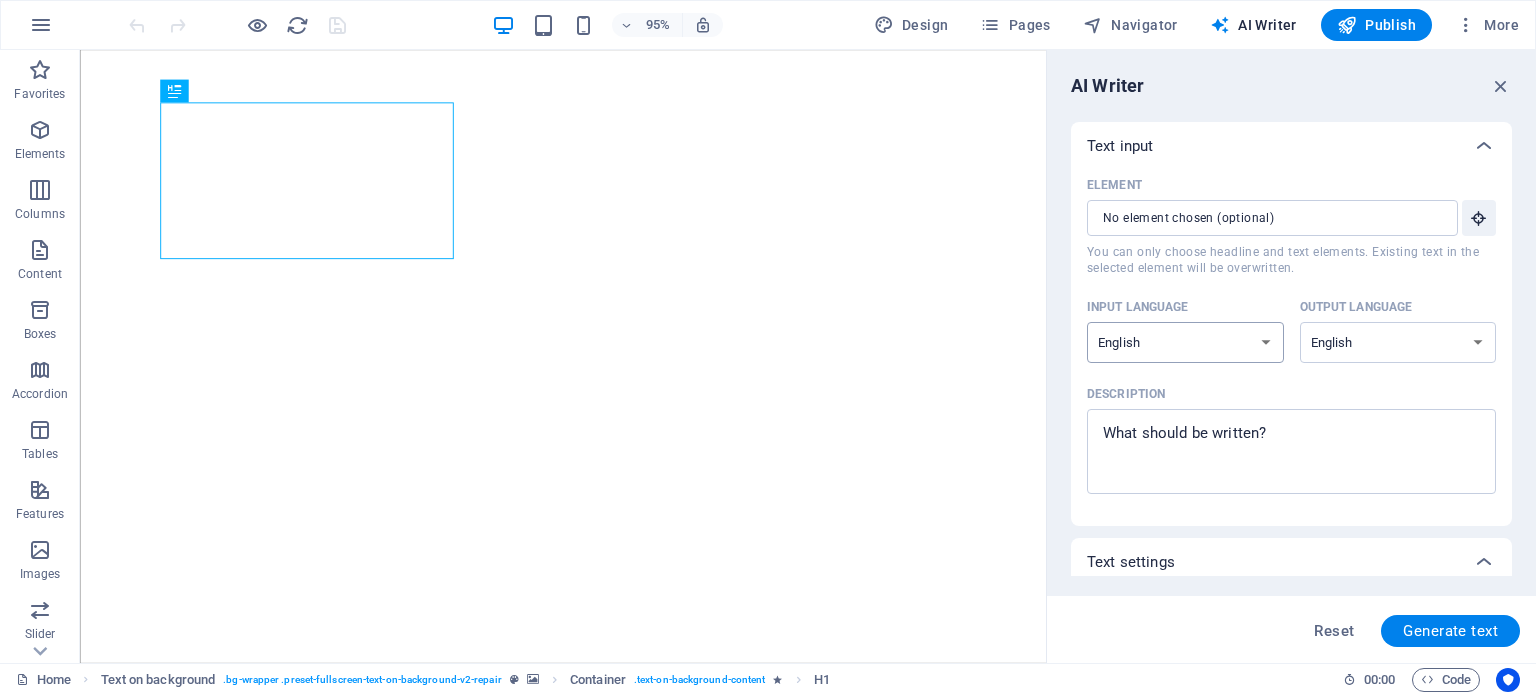 select on "Chinese" 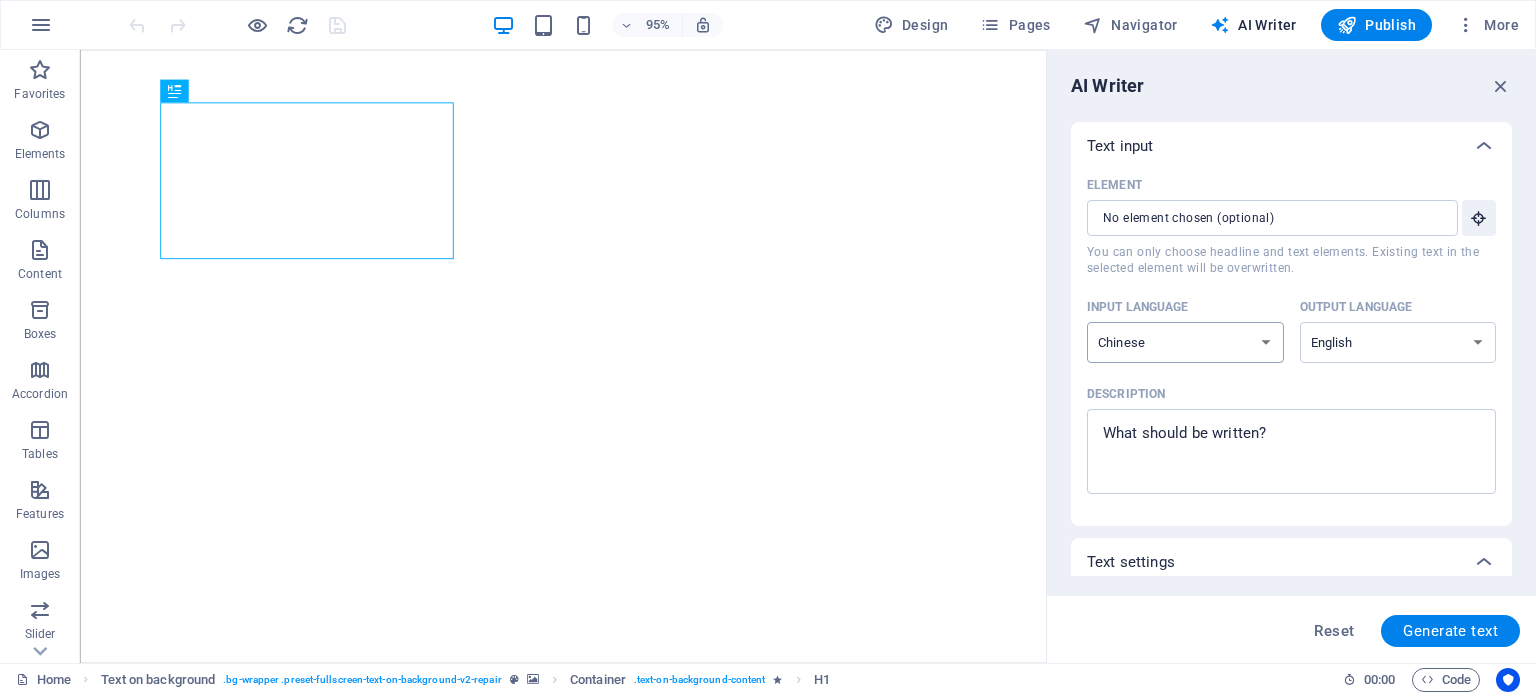click on "Albanian Arabic Armenian Awadhi Azerbaijani Bashkir Basque Belarusian Bengali Bhojpuri Bosnian Brazilian Portuguese Bulgarian Cantonese (Yue) Catalan Chhattisgarhi Chinese Croatian Czech Danish Dogri Dutch English Estonian Faroese Finnish French Galician Georgian German Greek Gujarati Haryanvi Hindi Hungarian Indonesian Irish Italian Japanese Javanese Kannada Kashmiri Kazakh Konkani Korean Kyrgyz Latvian Lithuanian Macedonian Maithili Malay Maltese Mandarin Mandarin Chinese Marathi Marwari Min Nan Moldovan Mongolian Montenegrin Nepali Norwegian Oriya Pashto Persian (Farsi) Polish Portuguese Punjabi Rajasthani Romanian Russian Sanskrit Santali Serbian Sindhi Sinhala Slovak Slovene Slovenian Spanish Ukrainian Urdu Uzbek Vietnamese Welsh Wu" at bounding box center (1185, 342) 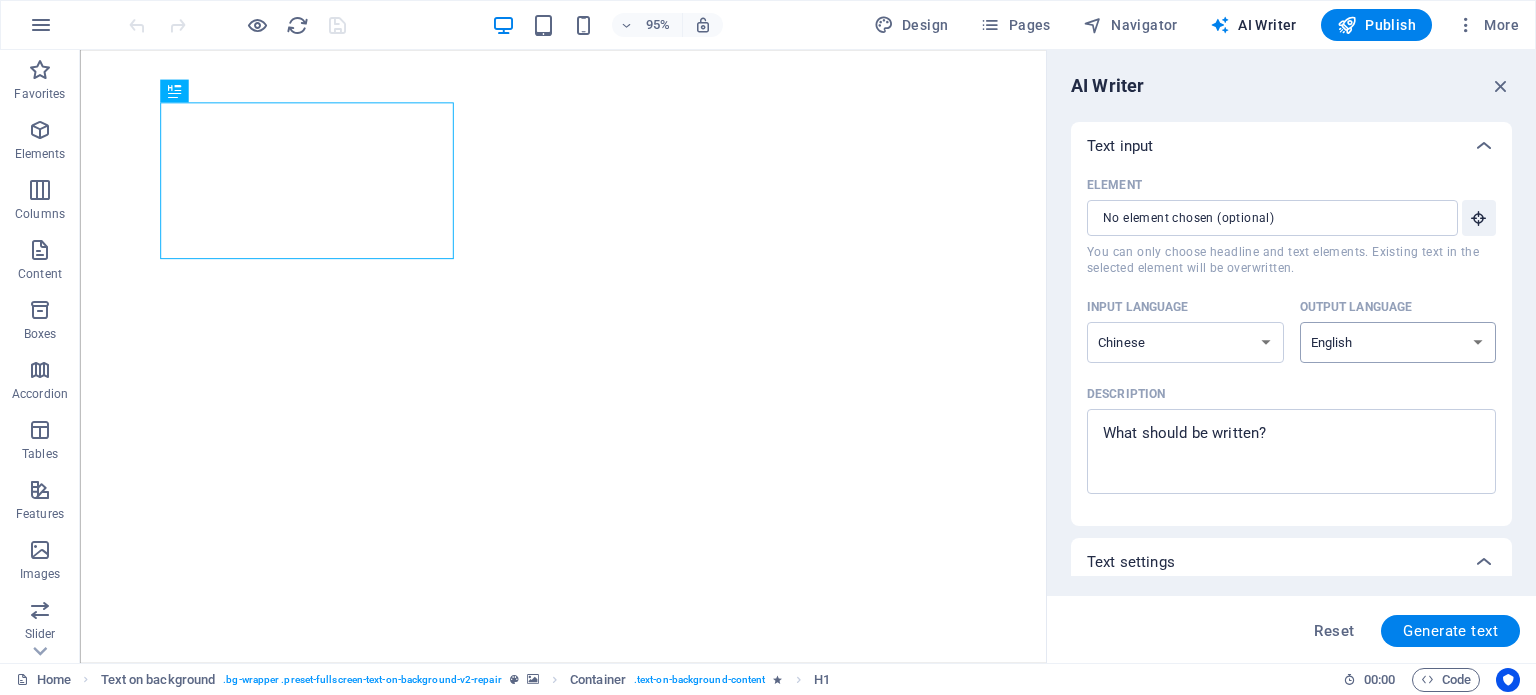 click on "Albanian Arabic Armenian Awadhi Azerbaijani Bashkir Basque Belarusian Bengali Bhojpuri Bosnian Brazilian Portuguese Bulgarian Cantonese (Yue) Catalan Chhattisgarhi Chinese Croatian Czech Danish Dogri Dutch English Estonian Faroese Finnish French Galician Georgian German Greek Gujarati Haryanvi Hindi Hungarian Indonesian Irish Italian Japanese Javanese Kannada Kashmiri Kazakh Konkani Korean Kyrgyz Latvian Lithuanian Macedonian Maithili Malay Maltese Mandarin Mandarin Chinese Marathi Marwari Min Nan Moldovan Mongolian Montenegrin Nepali Norwegian Oriya Pashto Persian (Farsi) Polish Portuguese Punjabi Rajasthani Romanian Russian Sanskrit Santali Serbian Sindhi Sinhala Slovak Slovene Slovenian Spanish Ukrainian Urdu Uzbek Vietnamese Welsh Wu" at bounding box center (1398, 342) 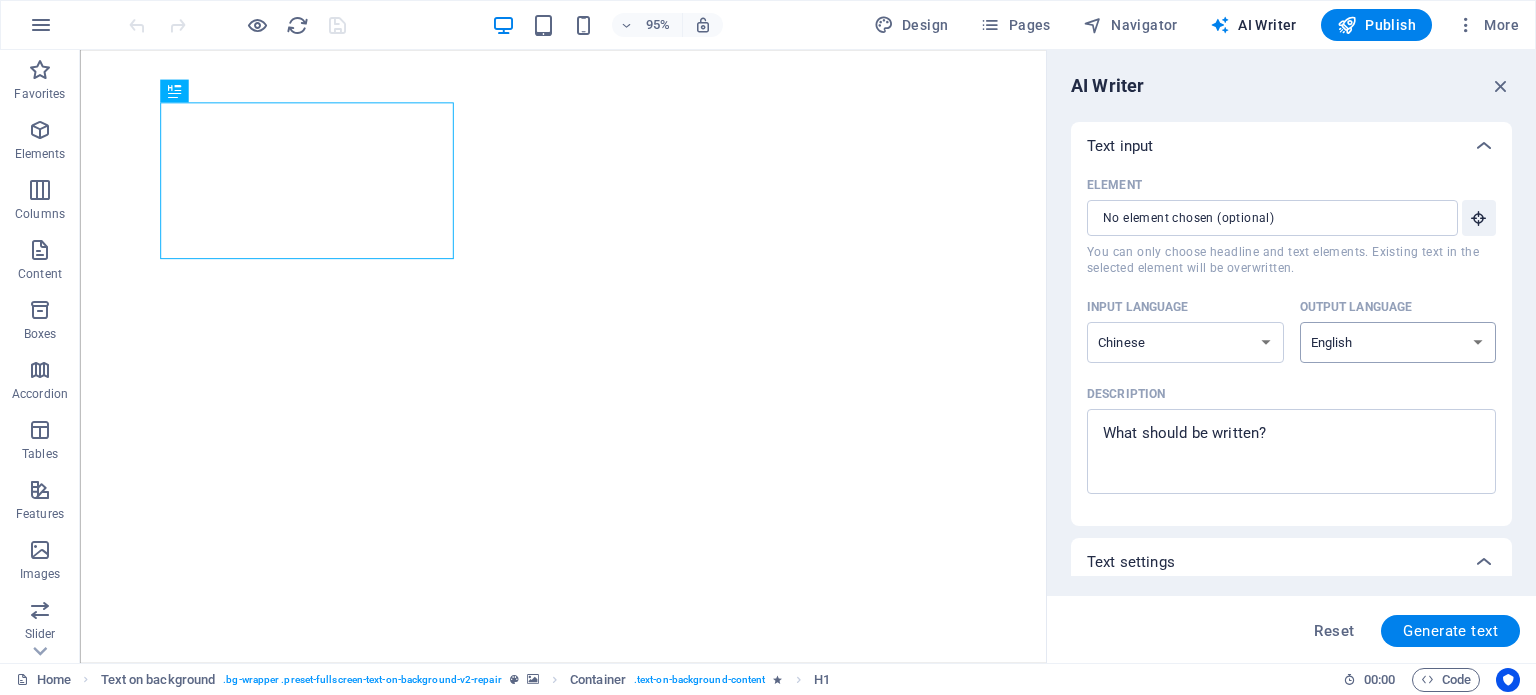 select on "Chinese" 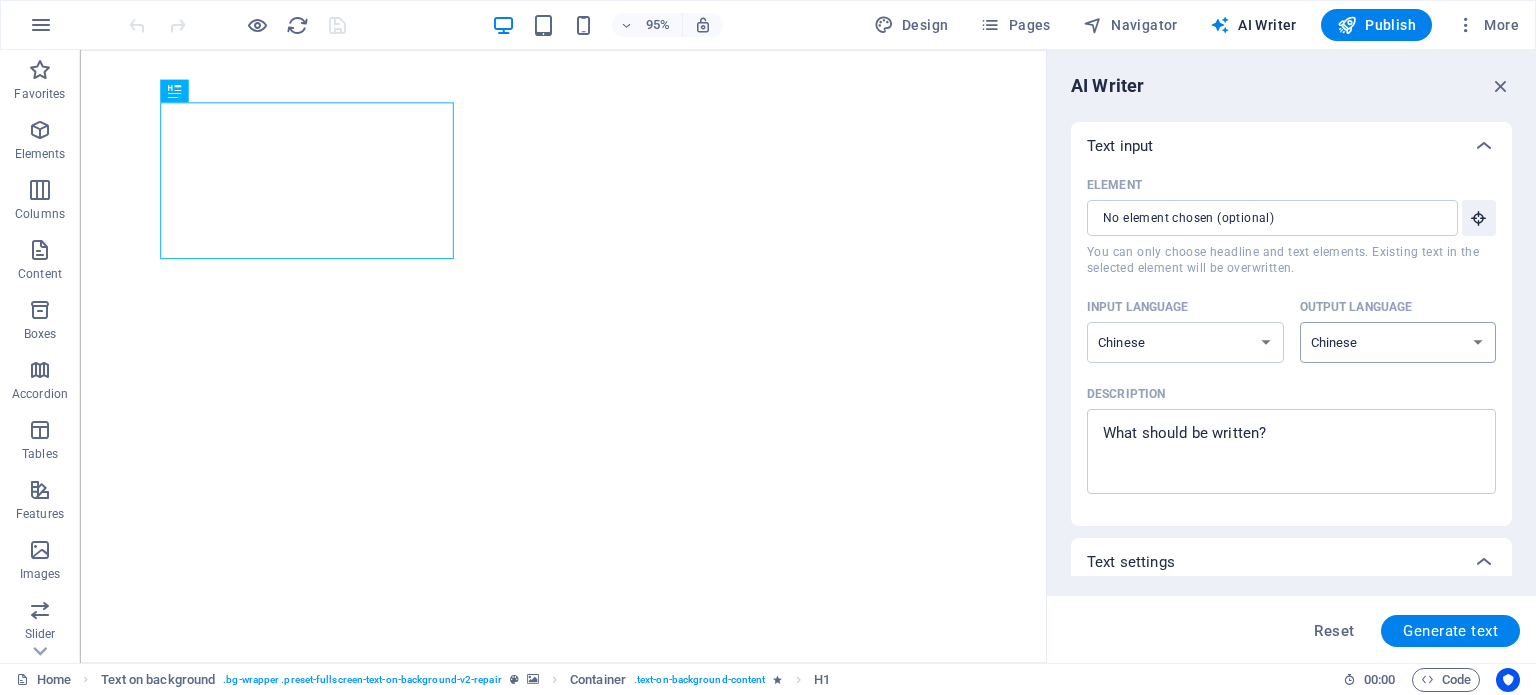 click on "Albanian Arabic Armenian Awadhi Azerbaijani Bashkir Basque Belarusian Bengali Bhojpuri Bosnian Brazilian Portuguese Bulgarian Cantonese (Yue) Catalan Chhattisgarhi Chinese Croatian Czech Danish Dogri Dutch English Estonian Faroese Finnish French Galician Georgian German Greek Gujarati Haryanvi Hindi Hungarian Indonesian Irish Italian Japanese Javanese Kannada Kashmiri Kazakh Konkani Korean Kyrgyz Latvian Lithuanian Macedonian Maithili Malay Maltese Mandarin Mandarin Chinese Marathi Marwari Min Nan Moldovan Mongolian Montenegrin Nepali Norwegian Oriya Pashto Persian (Farsi) Polish Portuguese Punjabi Rajasthani Romanian Russian Sanskrit Santali Serbian Sindhi Sinhala Slovak Slovene Slovenian Spanish Ukrainian Urdu Uzbek Vietnamese Welsh Wu" at bounding box center [1398, 342] 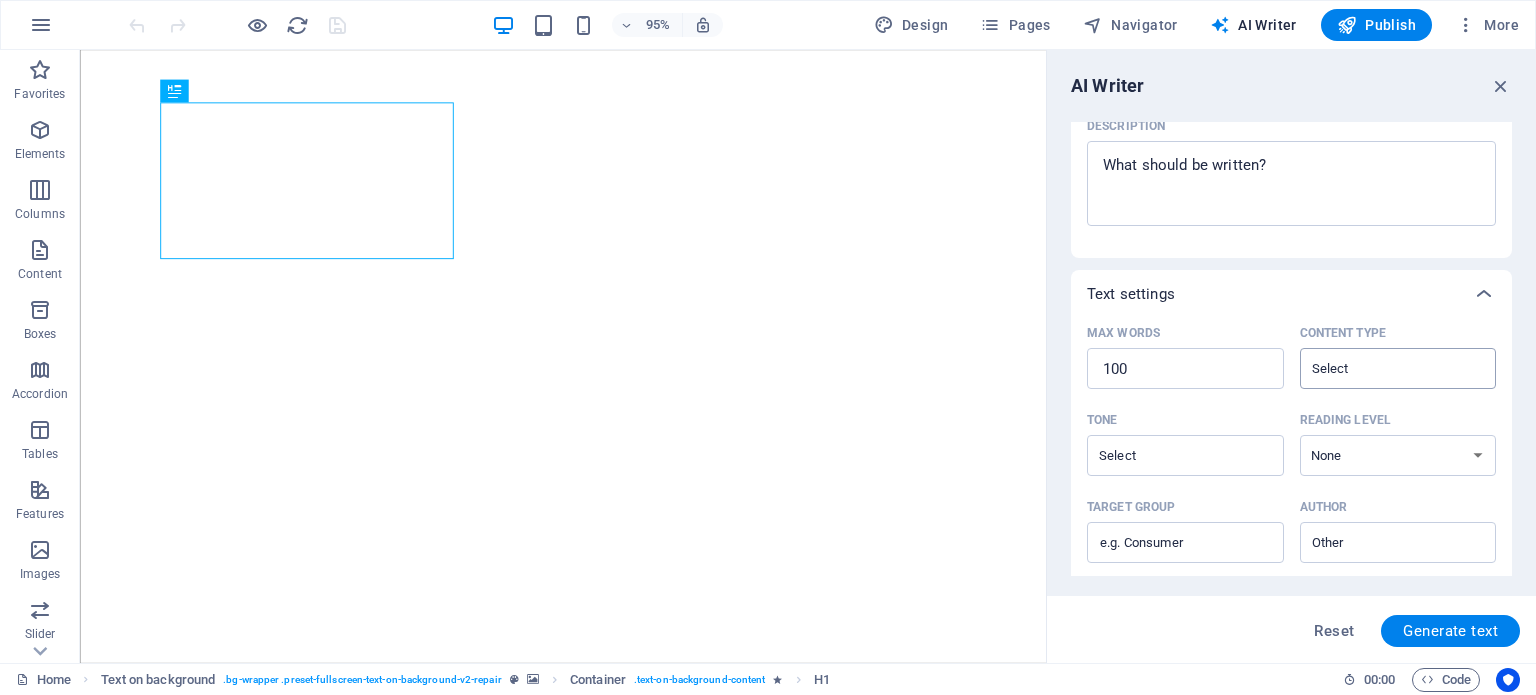 scroll, scrollTop: 460, scrollLeft: 0, axis: vertical 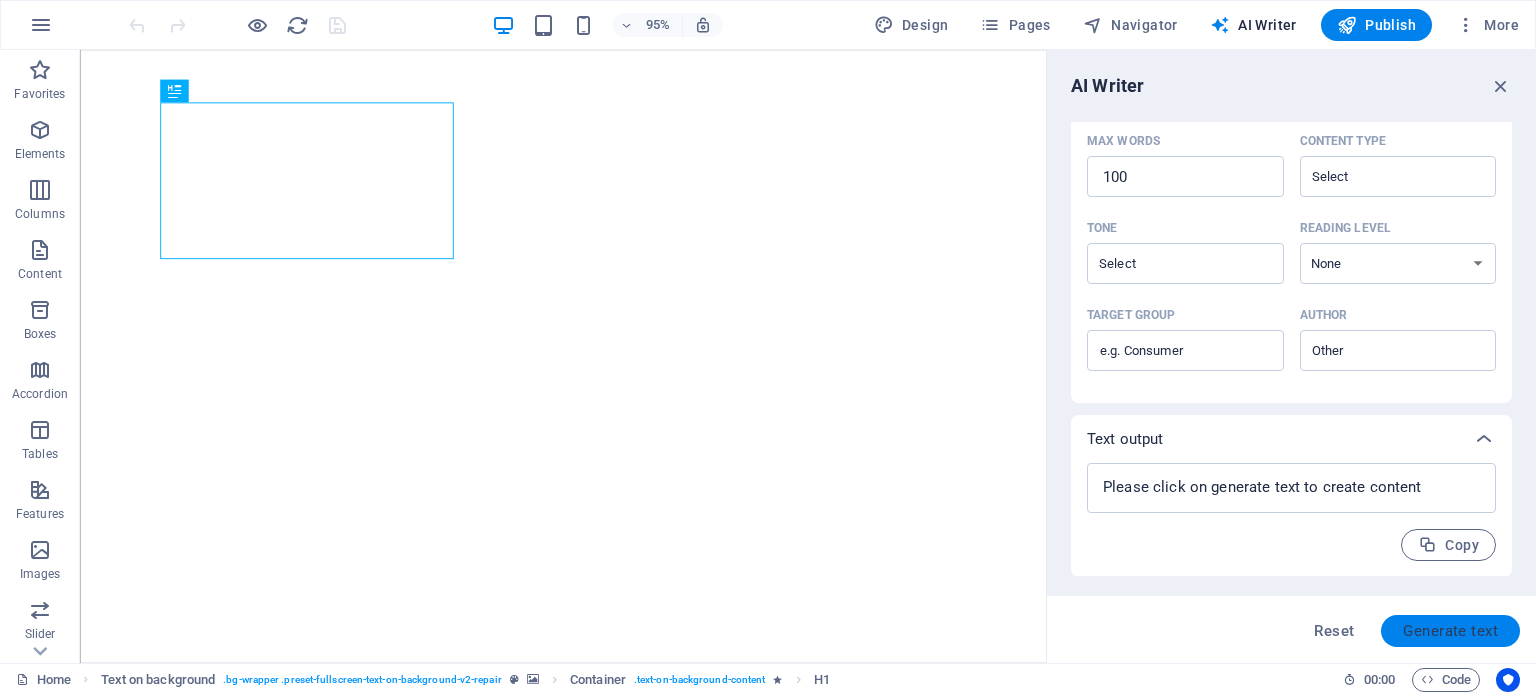 click on "Generate text" at bounding box center [1450, 631] 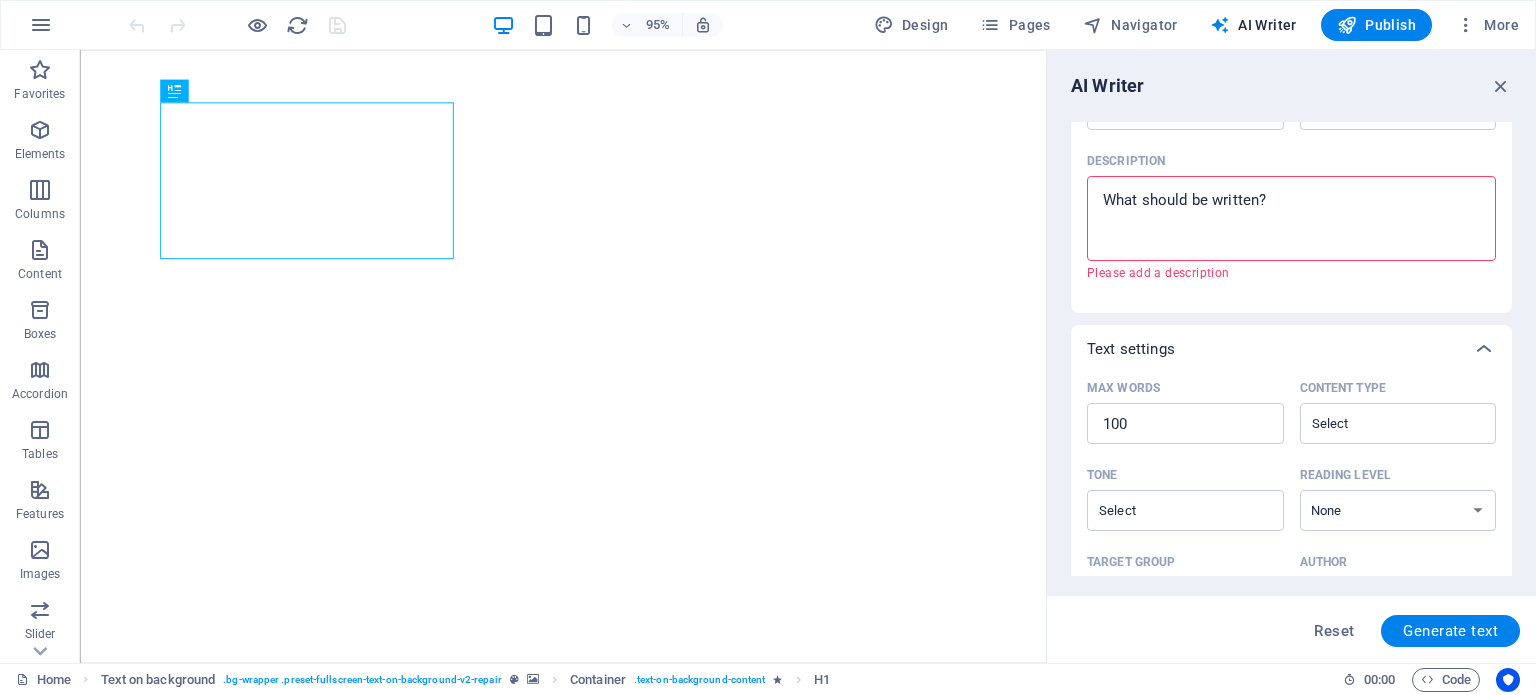 scroll, scrollTop: 0, scrollLeft: 0, axis: both 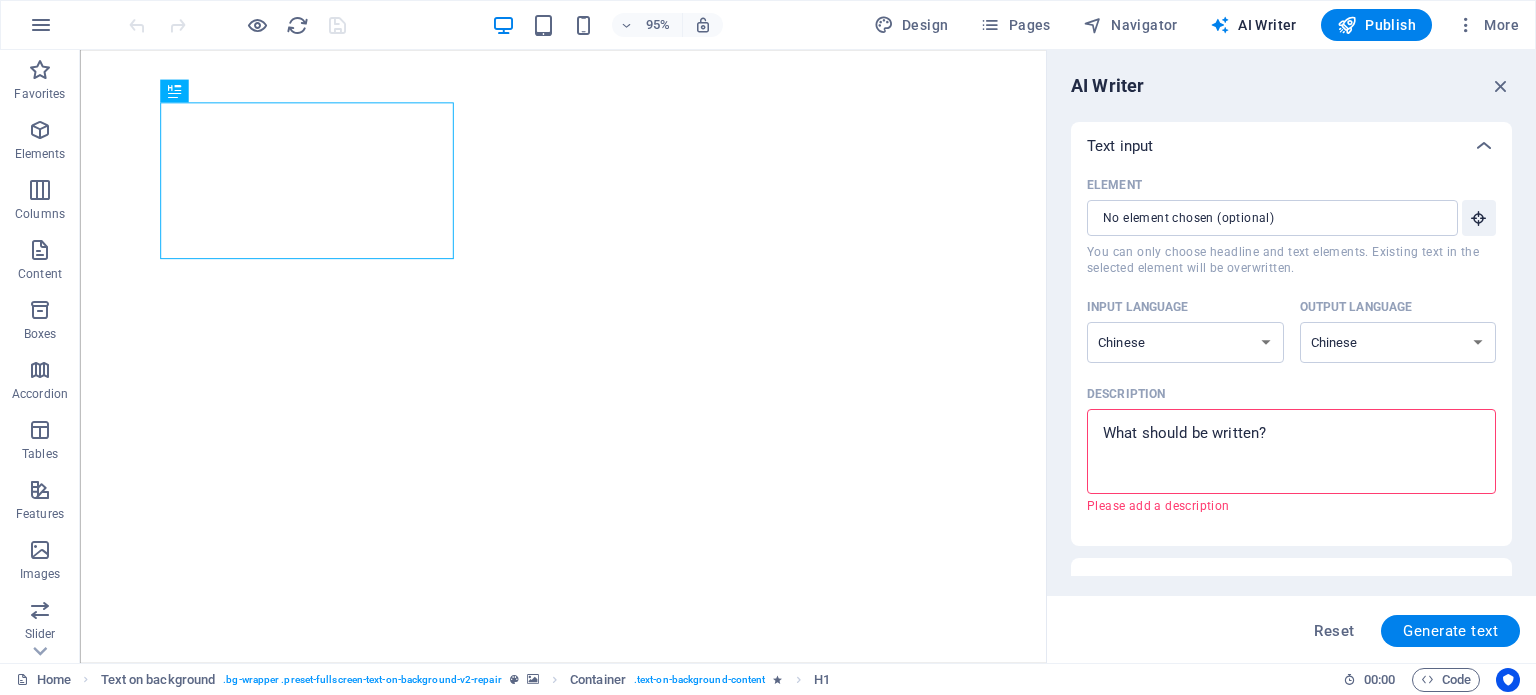 click on "Description x ​ Please add a description" at bounding box center (1291, 451) 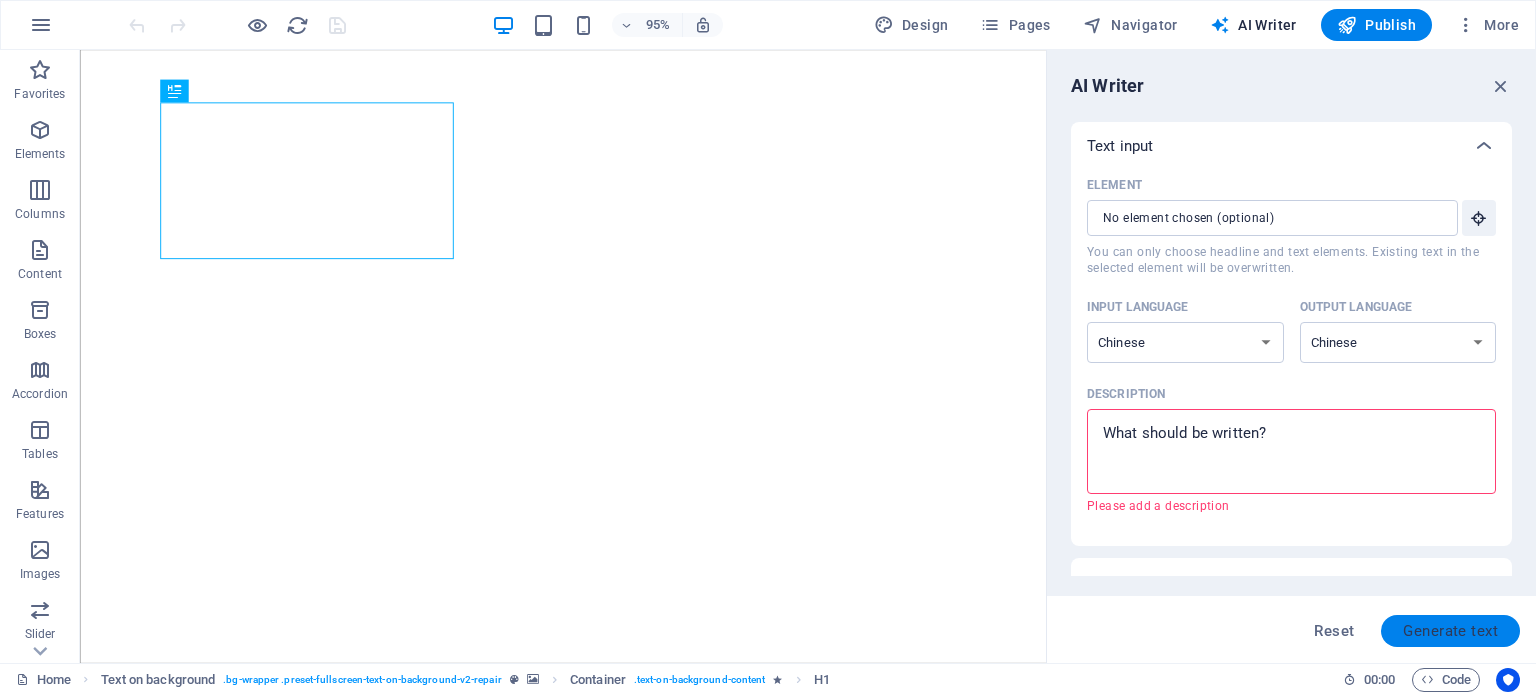 click on "Generate text" at bounding box center (1450, 631) 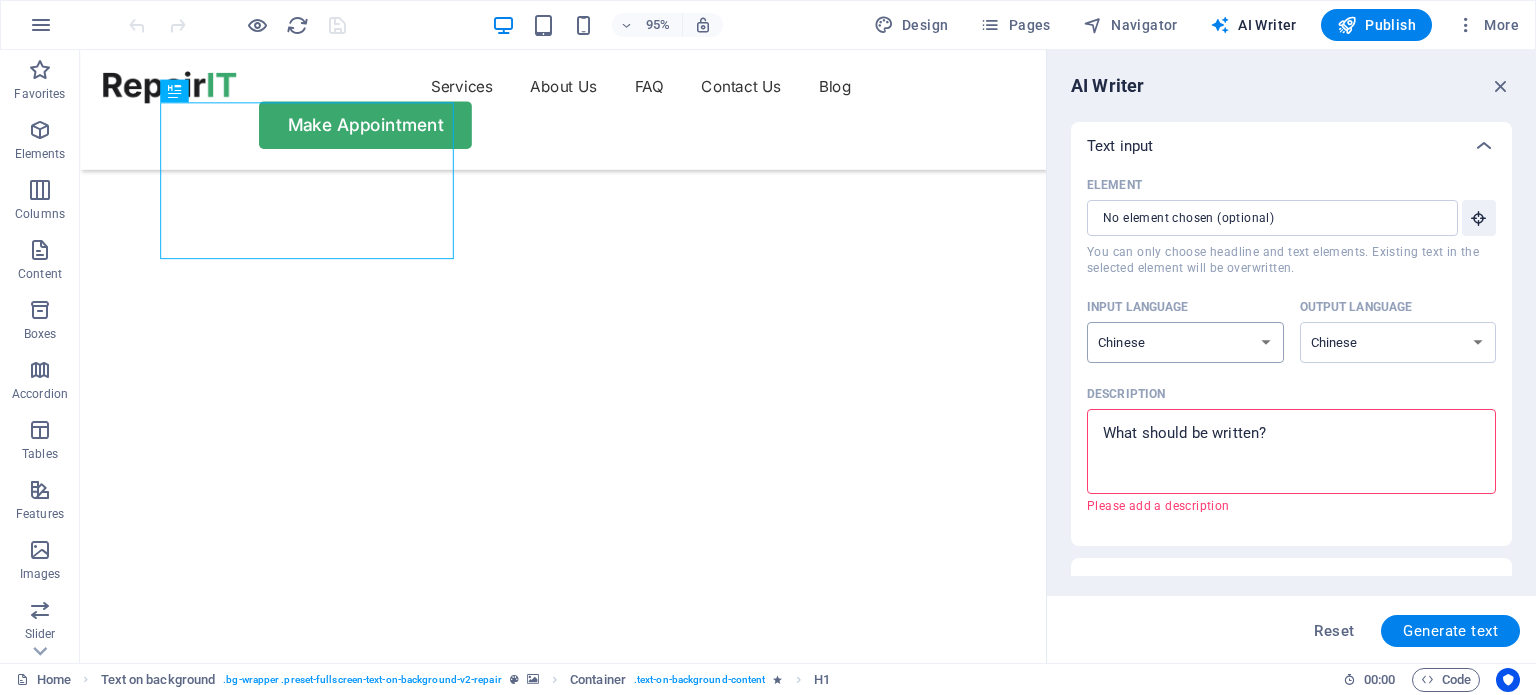 scroll, scrollTop: 100, scrollLeft: 0, axis: vertical 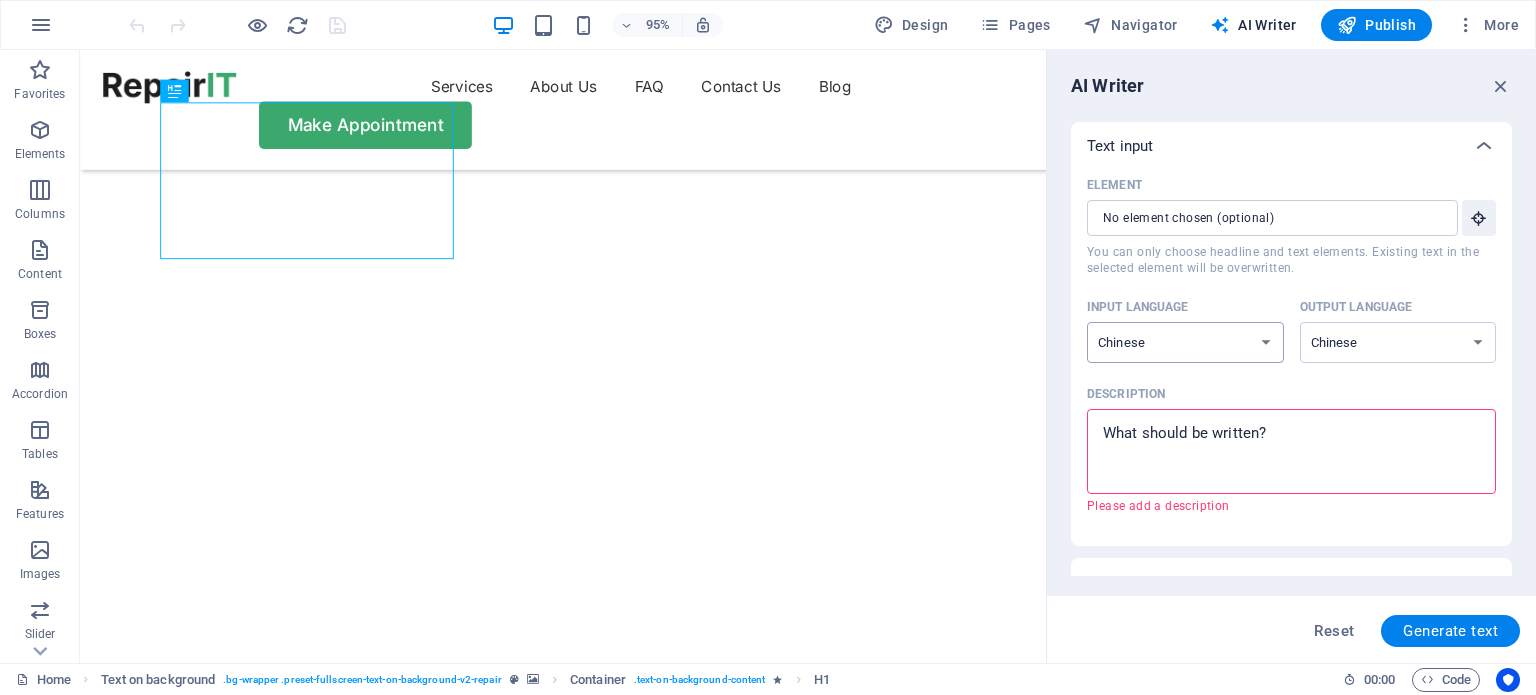 click on "Albanian Arabic Armenian Awadhi Azerbaijani Bashkir Basque Belarusian Bengali Bhojpuri Bosnian Brazilian Portuguese Bulgarian Cantonese (Yue) Catalan Chhattisgarhi Chinese Croatian Czech Danish Dogri Dutch English Estonian Faroese Finnish French Galician Georgian German Greek Gujarati Haryanvi Hindi Hungarian Indonesian Irish Italian Japanese Javanese Kannada Kashmiri Kazakh Konkani Korean Kyrgyz Latvian Lithuanian Macedonian Maithili Malay Maltese Mandarin Mandarin Chinese Marathi Marwari Min Nan Moldovan Mongolian Montenegrin Nepali Norwegian Oriya Pashto Persian (Farsi) Polish Portuguese Punjabi Rajasthani Romanian Russian Sanskrit Santali Serbian Sindhi Sinhala Slovak Slovene Slovenian Spanish Ukrainian Urdu Uzbek Vietnamese Welsh Wu" at bounding box center [1185, 342] 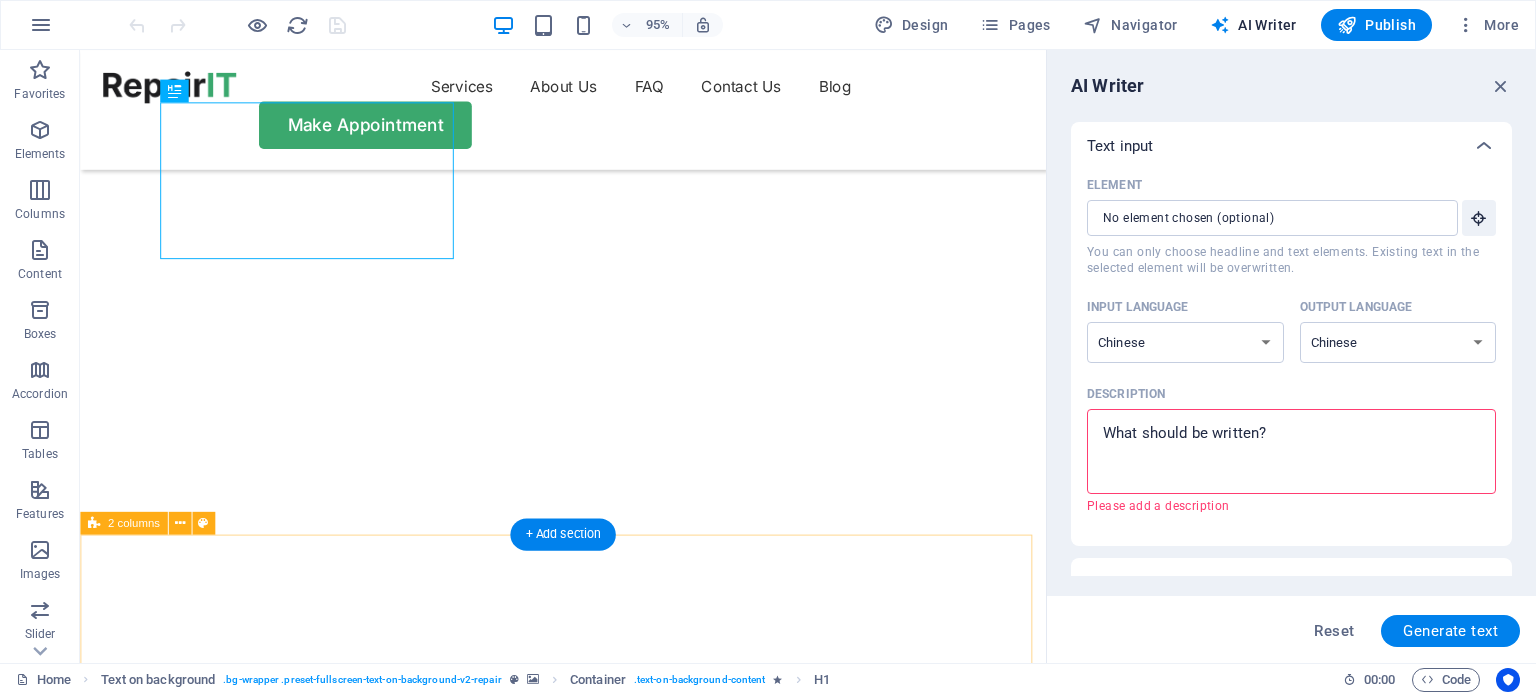 click on "Drop content here or  Add elements  Paste clipboard OUR SERVICE What we can fix for you Computer cleaning & repair Turpis nisl praesent tempor congue magna neque amet. Mobile cleaning & repair Turpis nisl praesent tempor congue magna neque amet. Data recovery Turpis nisl praesent tempor congue magna neque amet. OUR PROCESS How it works Tell us your issue Turpis nisl praesent tempor congue magna neque amet. Bring your device Turpis nisl praesent tempor congue magna neque amet. Get your fixed device Turpis nisl praesent tempor congue magna neque amet. Drop content here or  Add elements  Paste clipboard" at bounding box center (588, 3156) 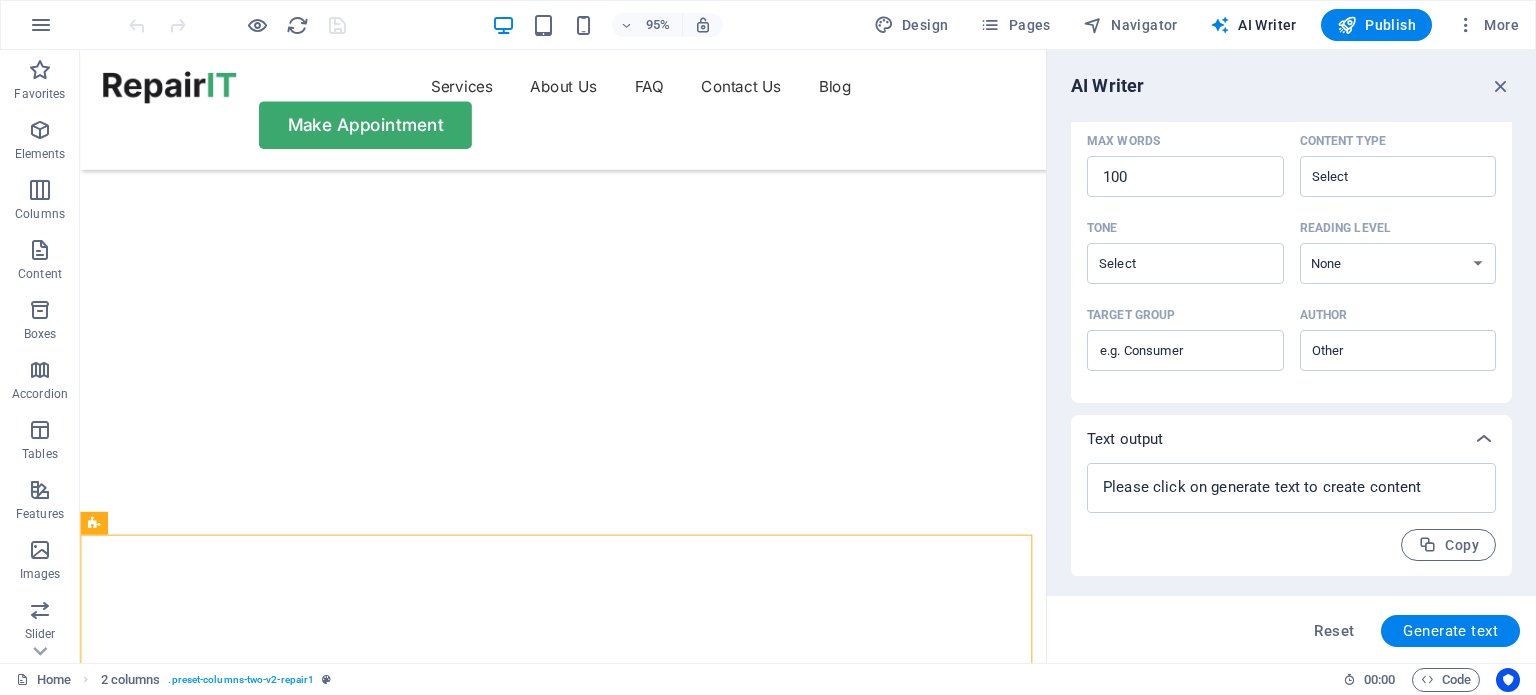 scroll, scrollTop: 80, scrollLeft: 0, axis: vertical 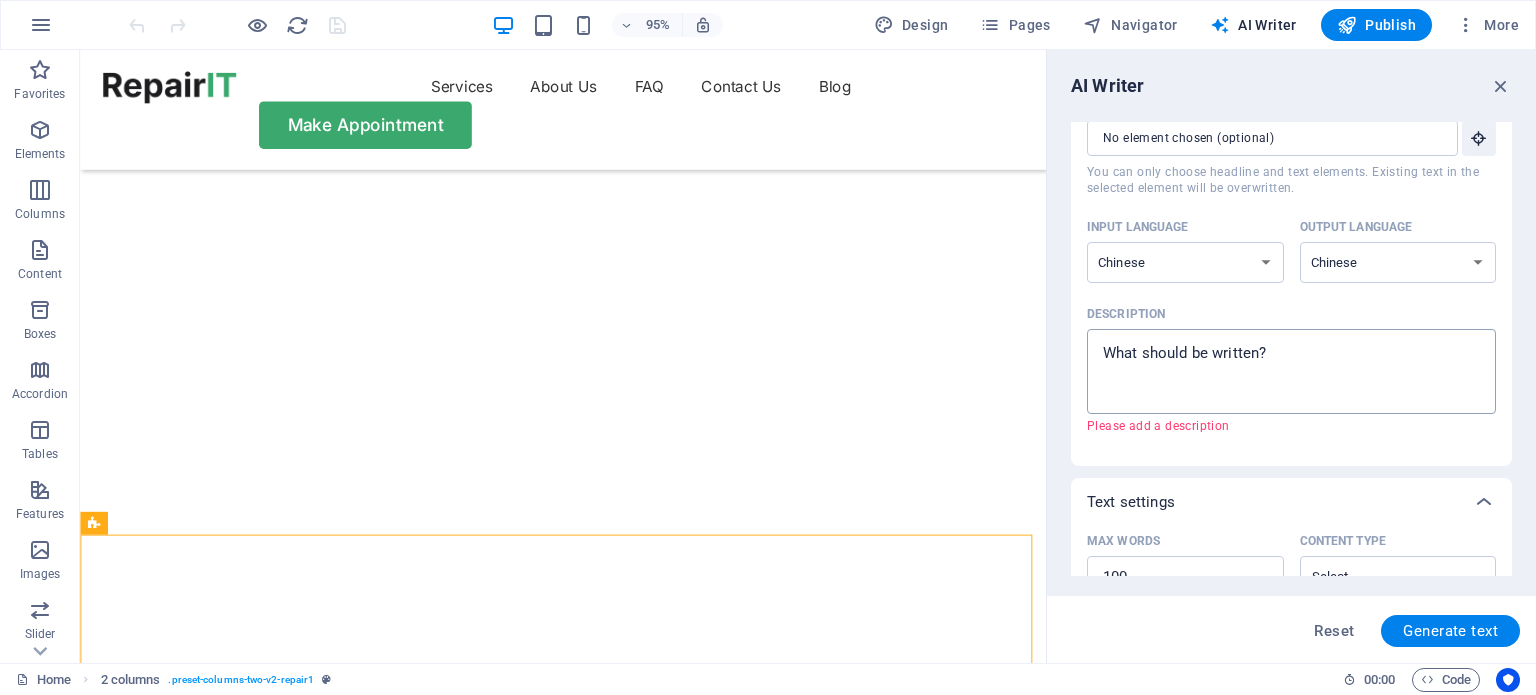 type on "x" 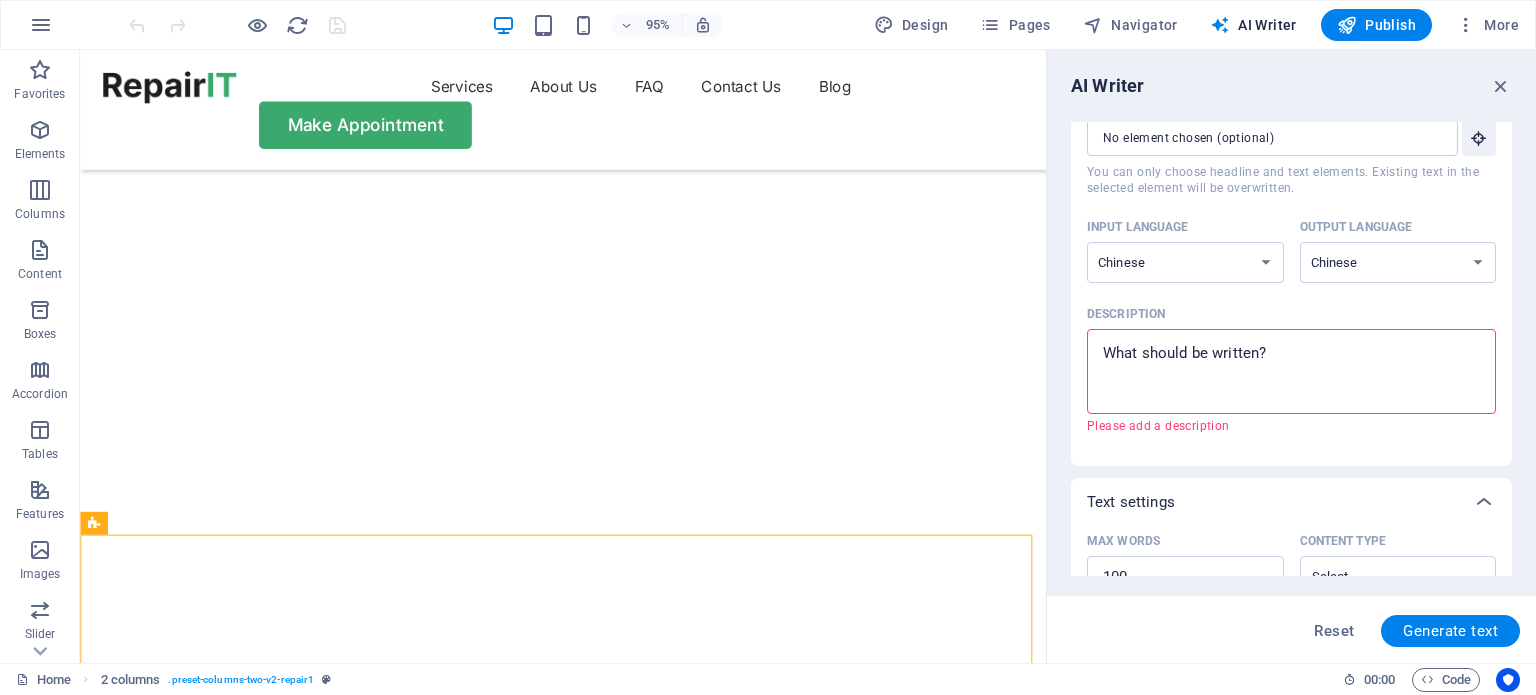 click on "Description x ​ Please add a description" at bounding box center (1291, 371) 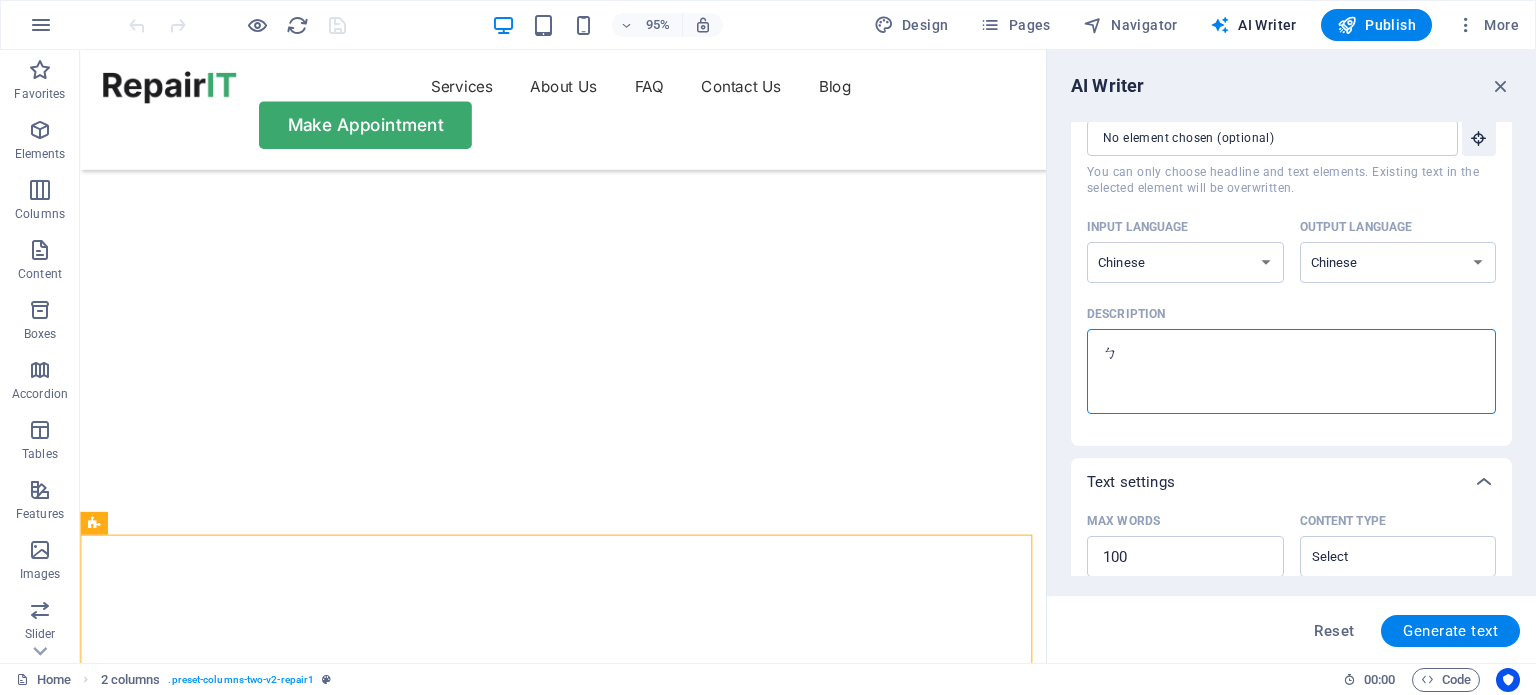 type 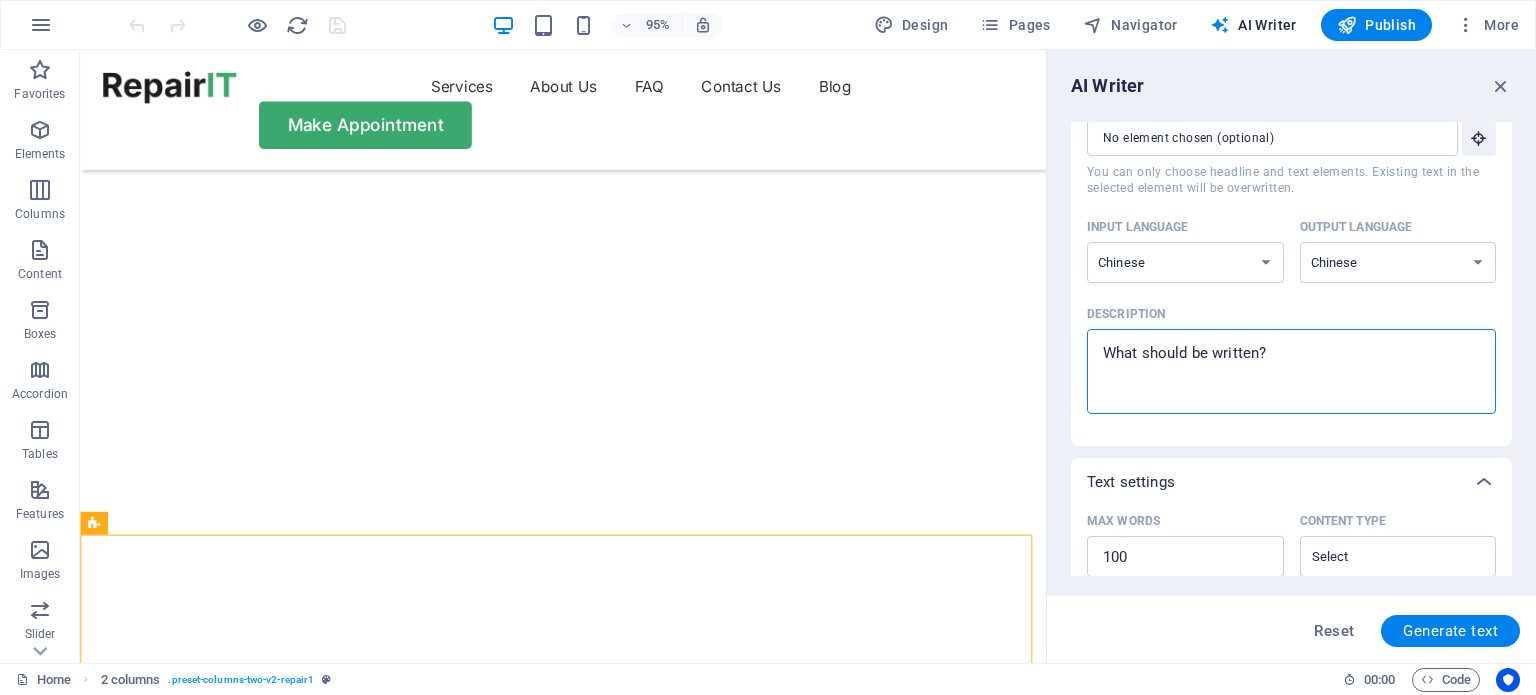 type on "x" 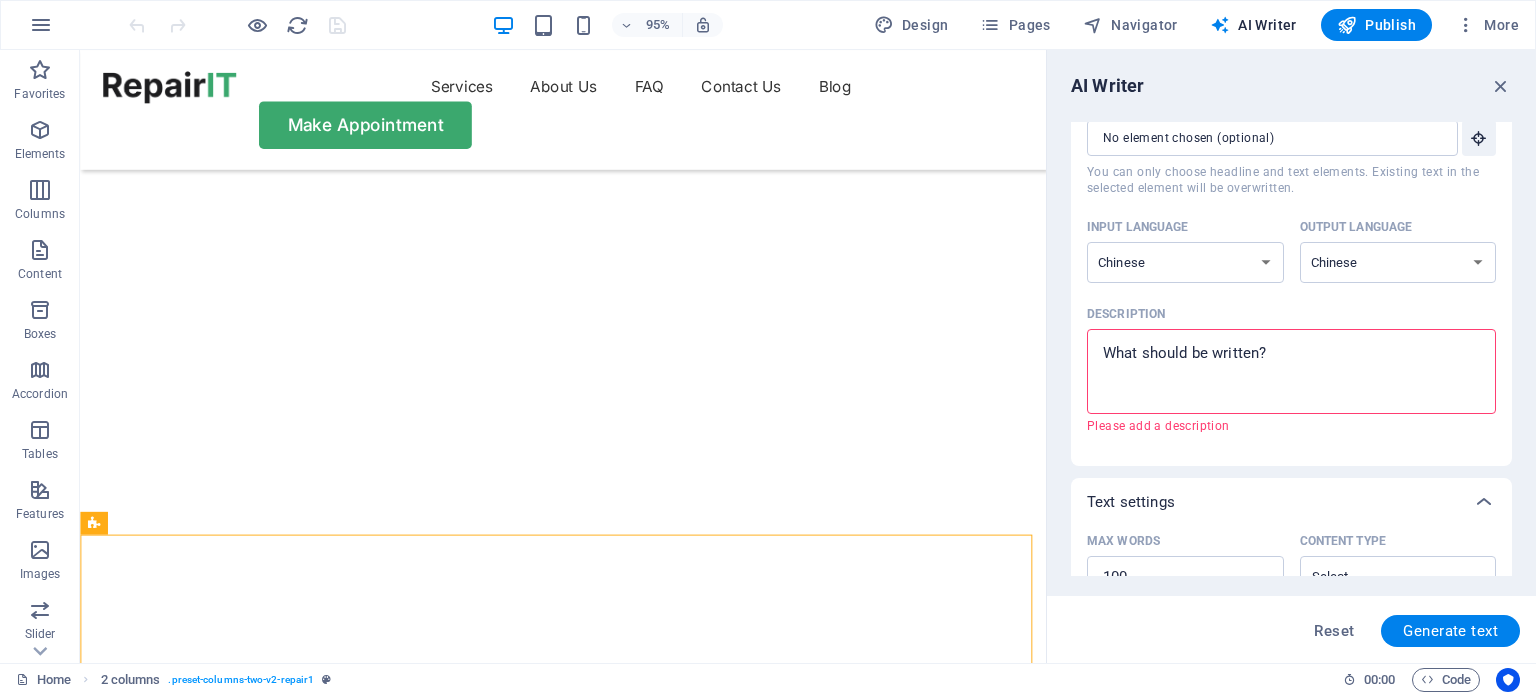 type on "1" 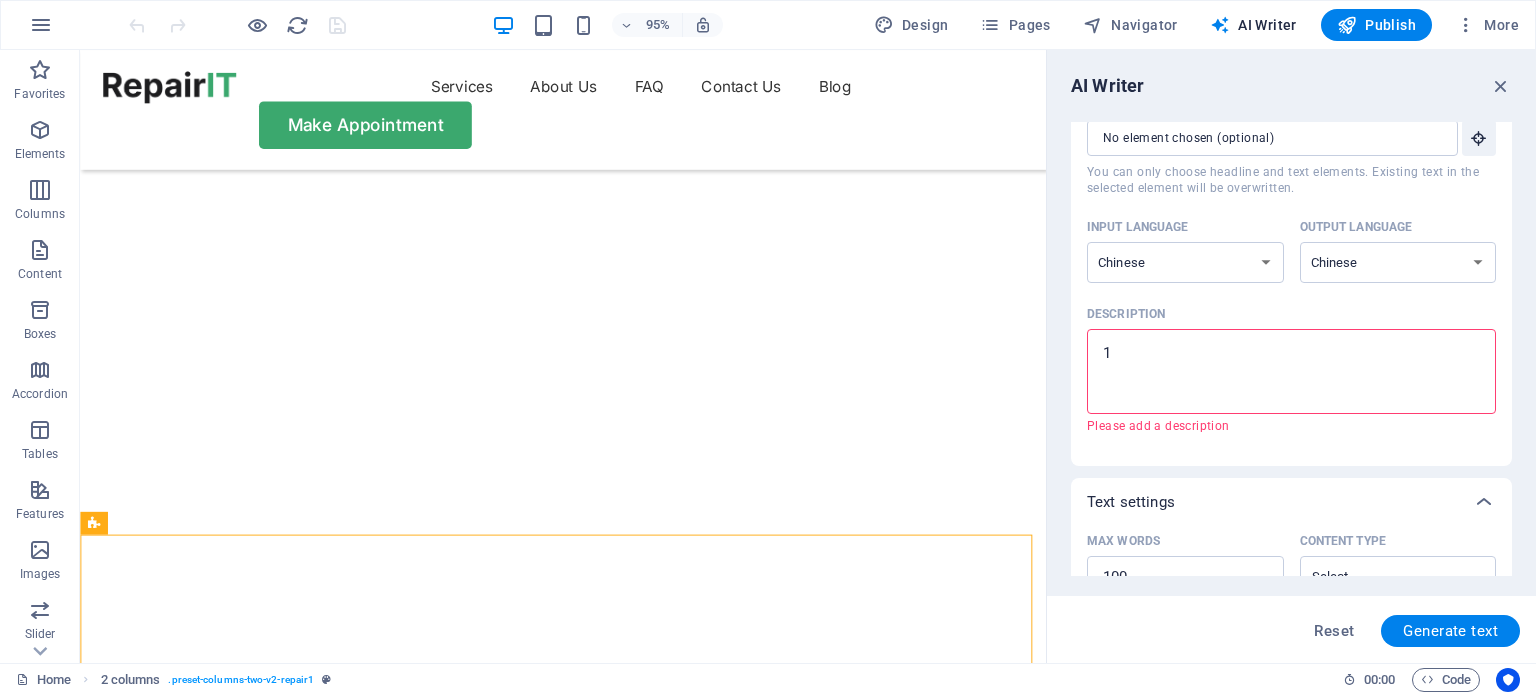 type on "11" 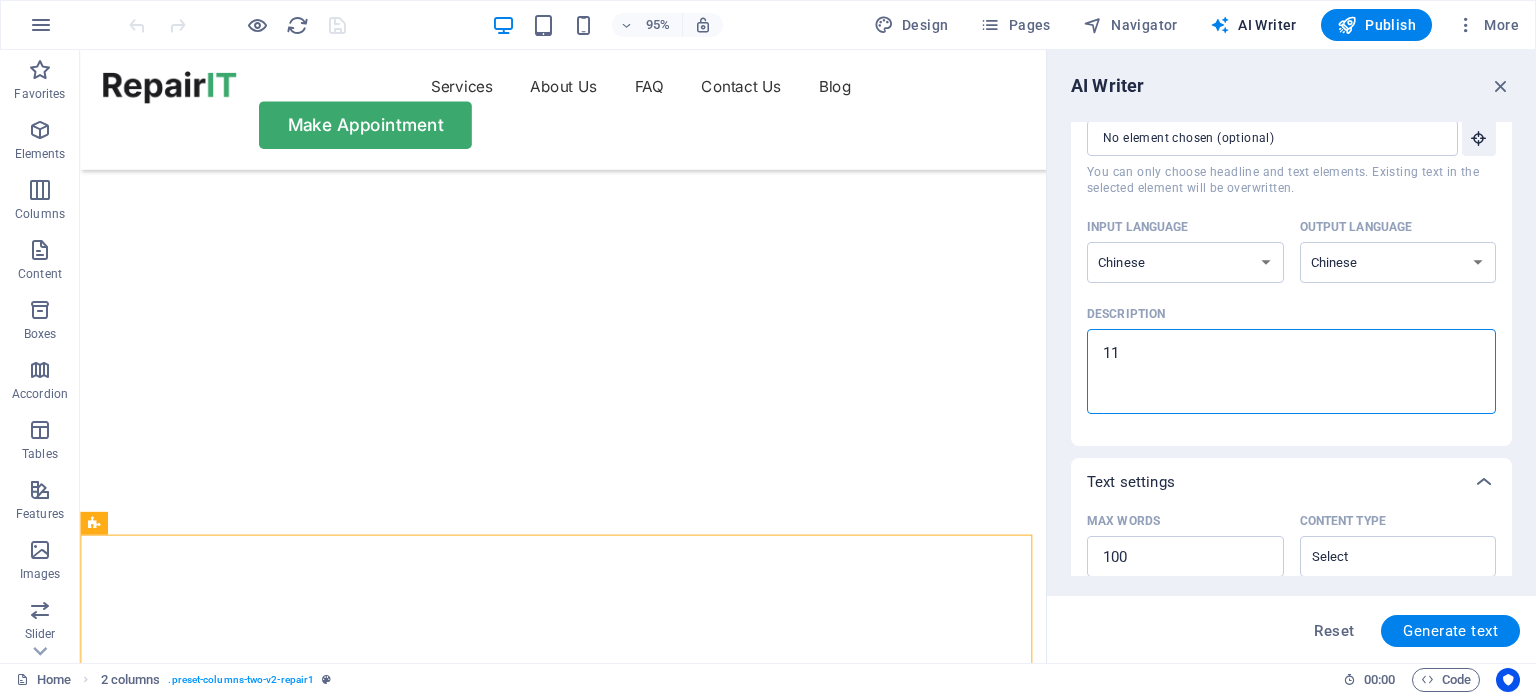 type on "111" 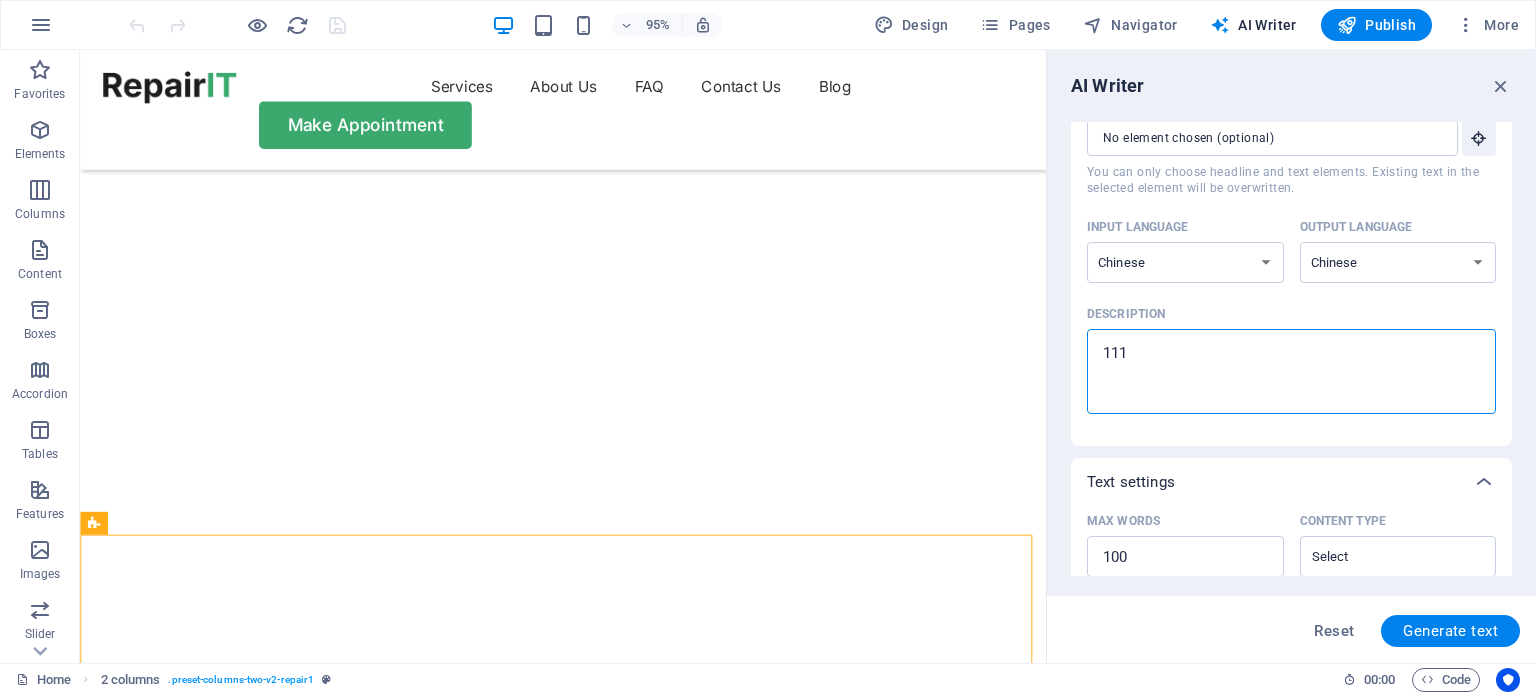 type on "1111" 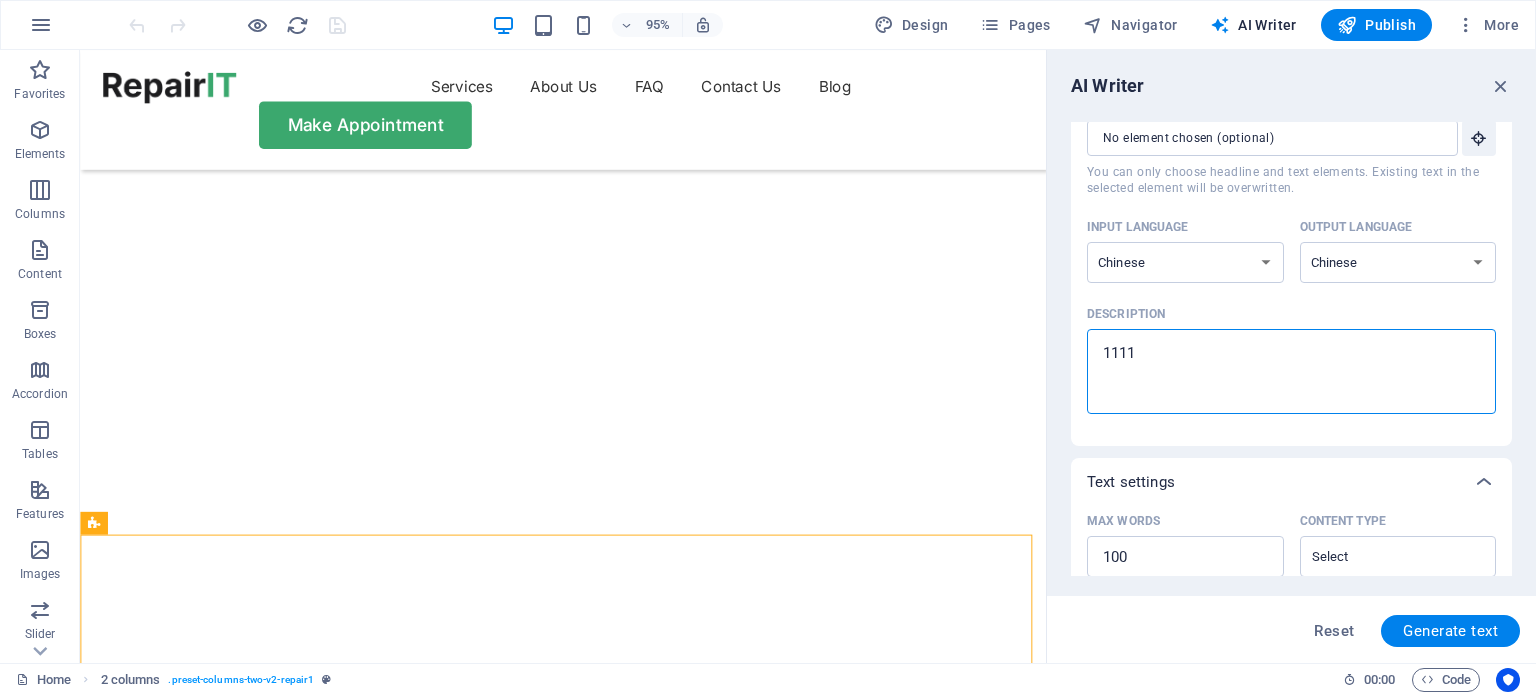 type on "11111" 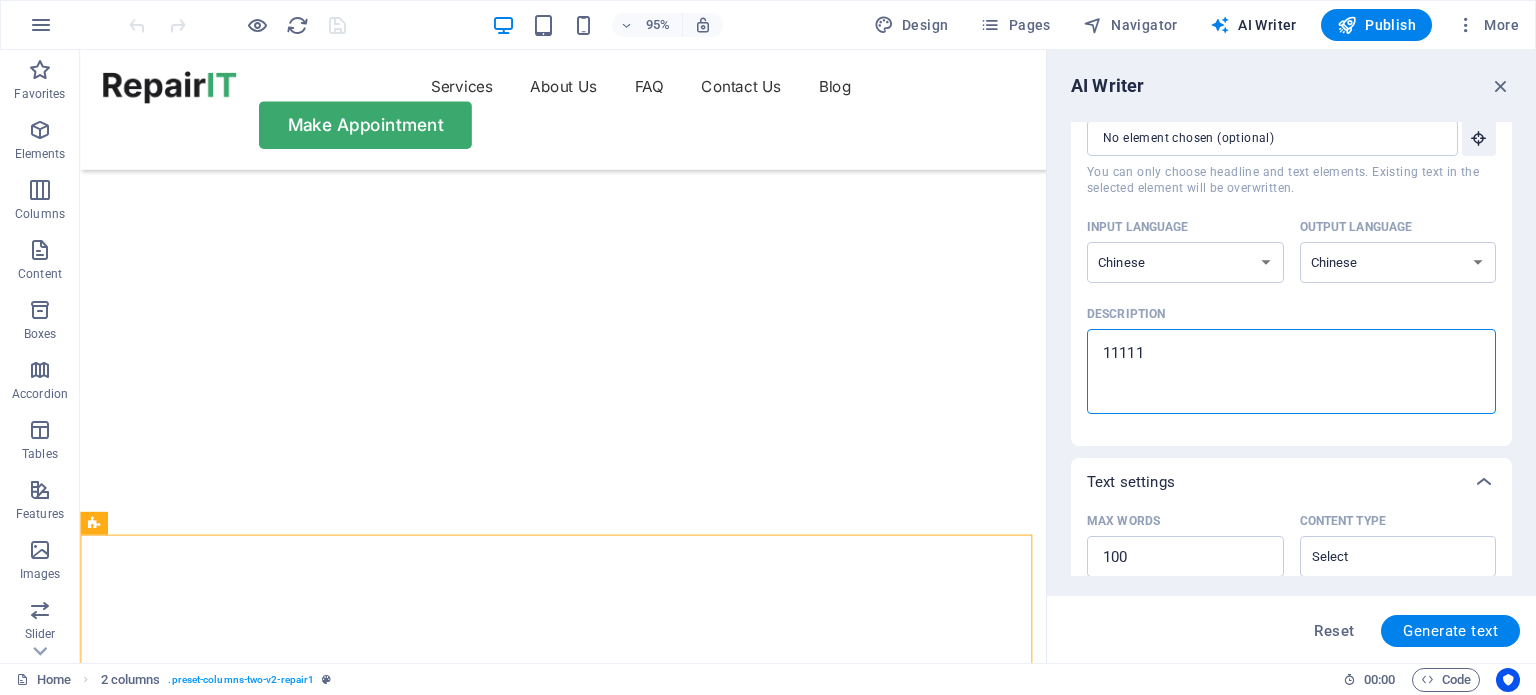scroll, scrollTop: 12, scrollLeft: 0, axis: vertical 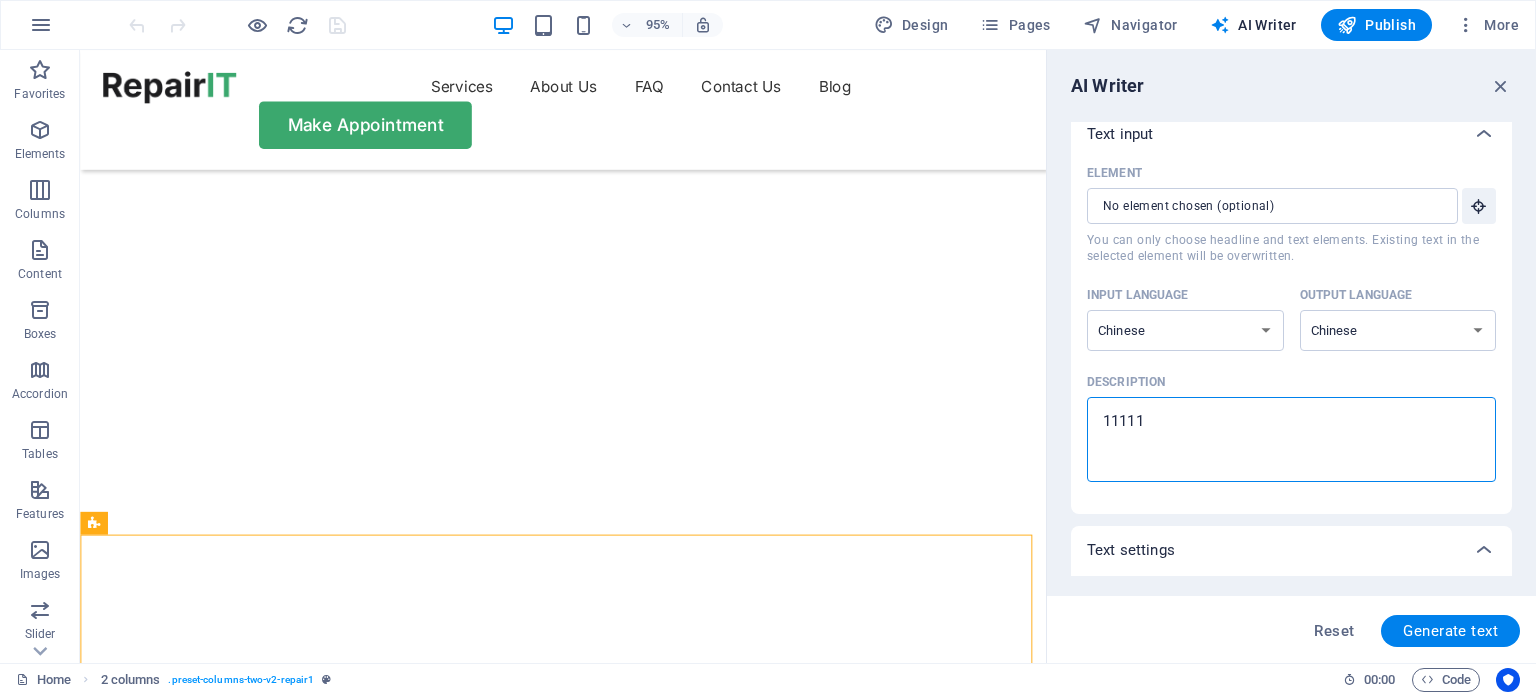 type on "111111" 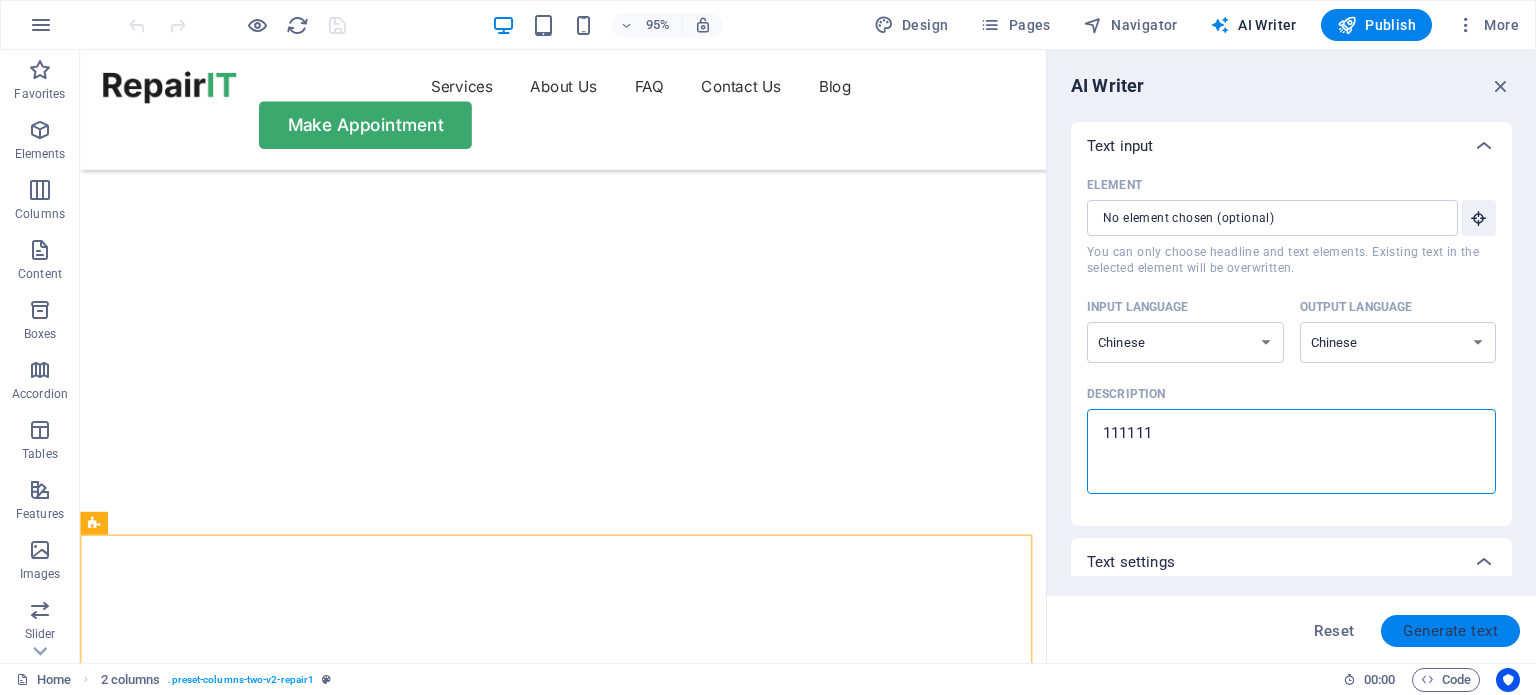 type on "1111111" 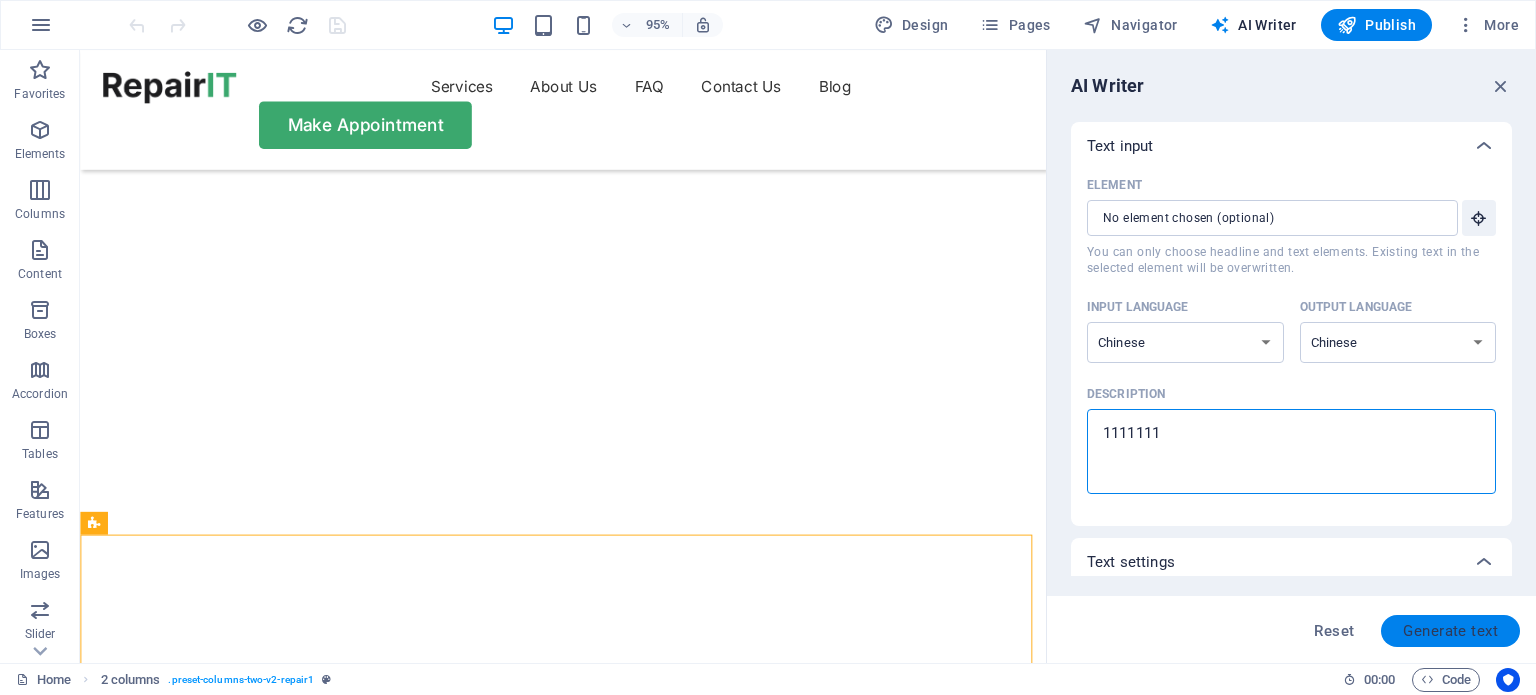 type on "1111111" 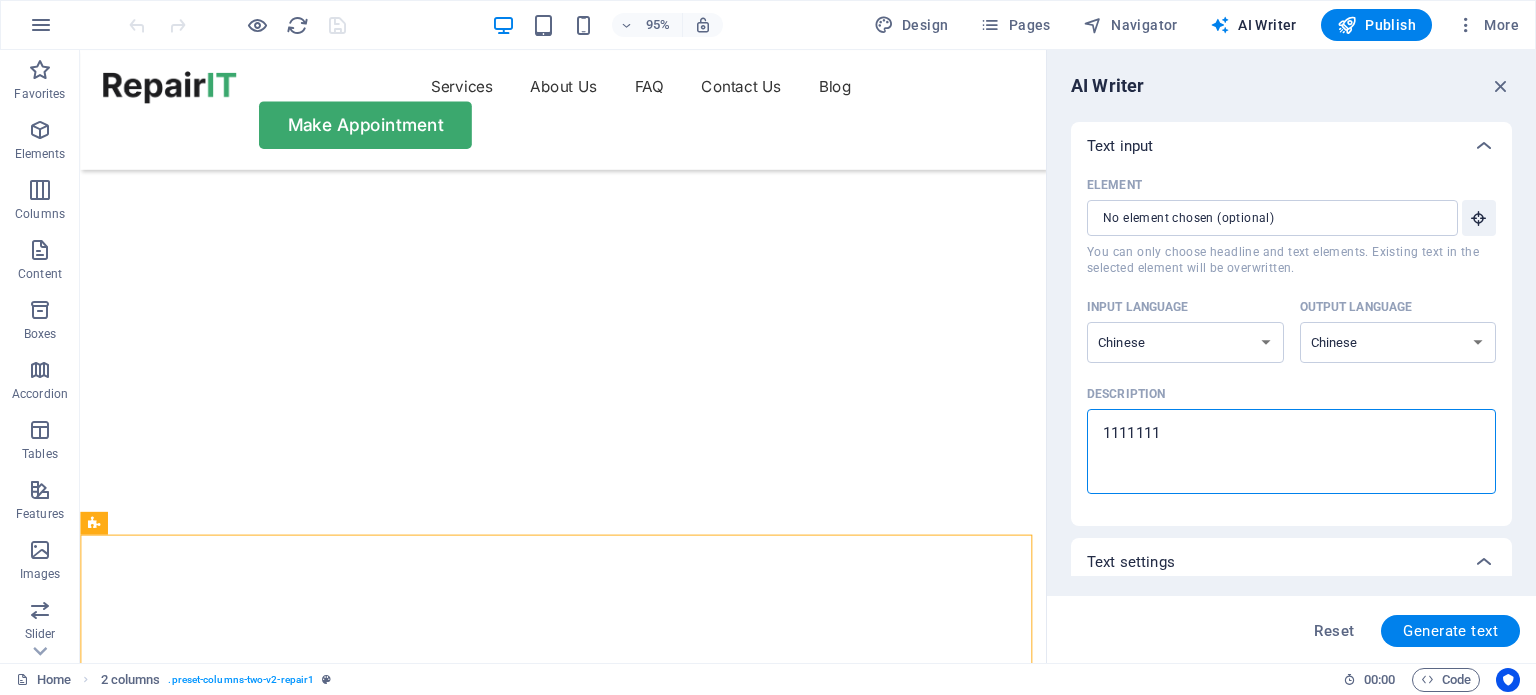 click on "Generate text" at bounding box center (1450, 631) 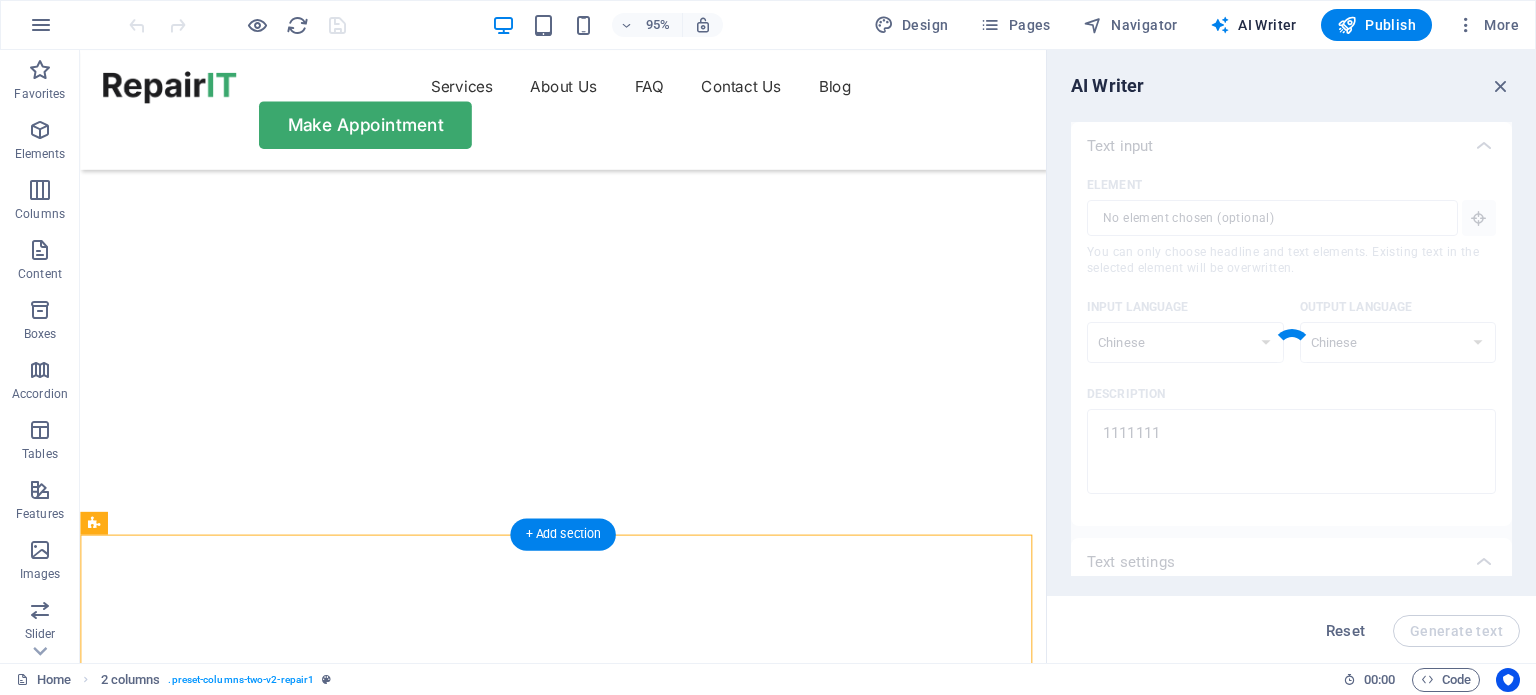 type on "x" 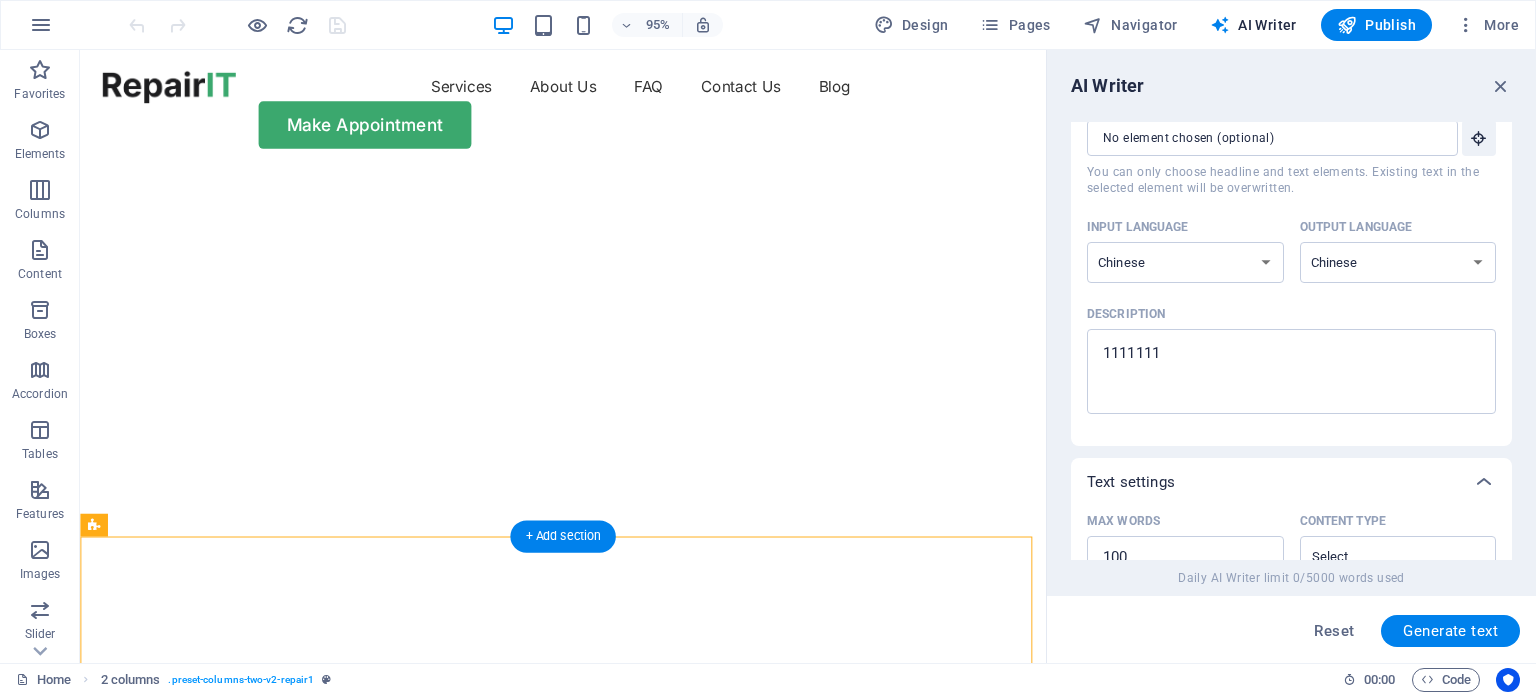 scroll, scrollTop: 0, scrollLeft: 0, axis: both 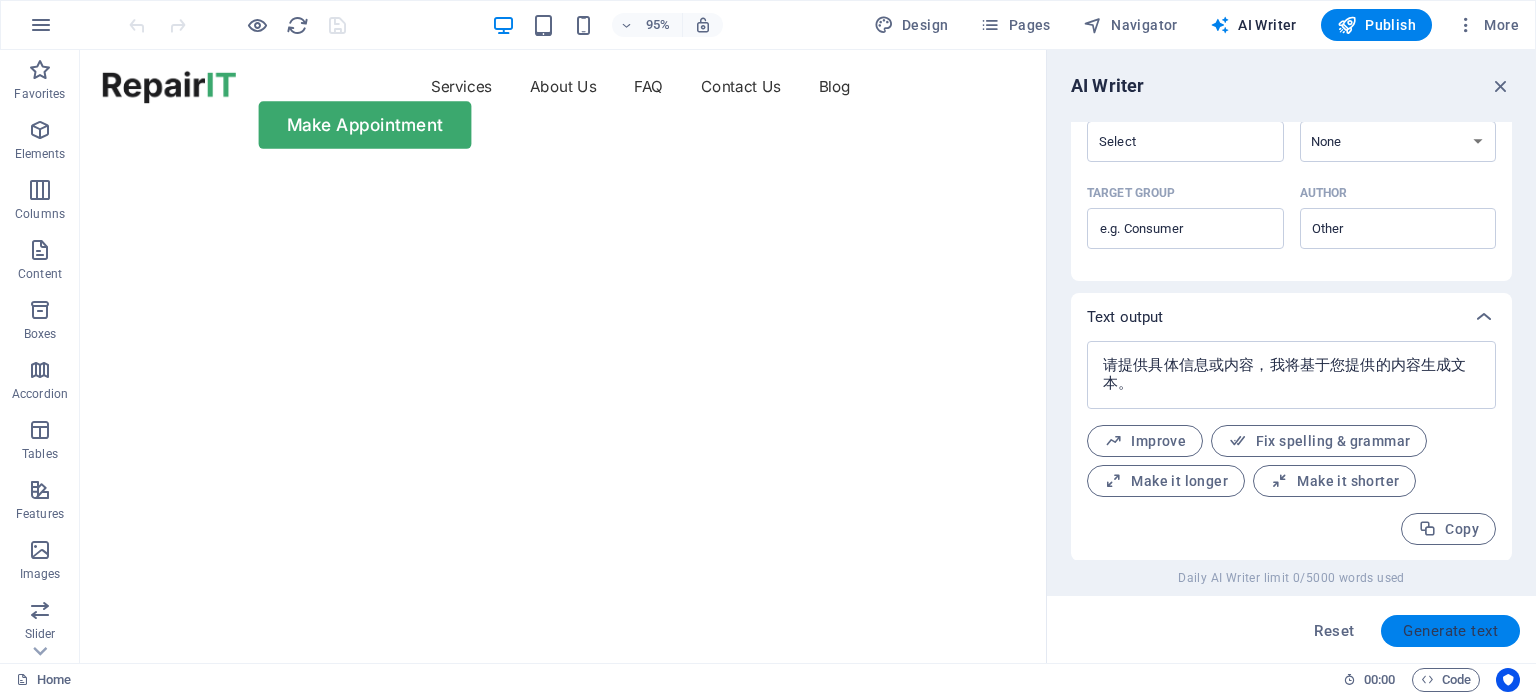 click on "Generate text" at bounding box center (1450, 631) 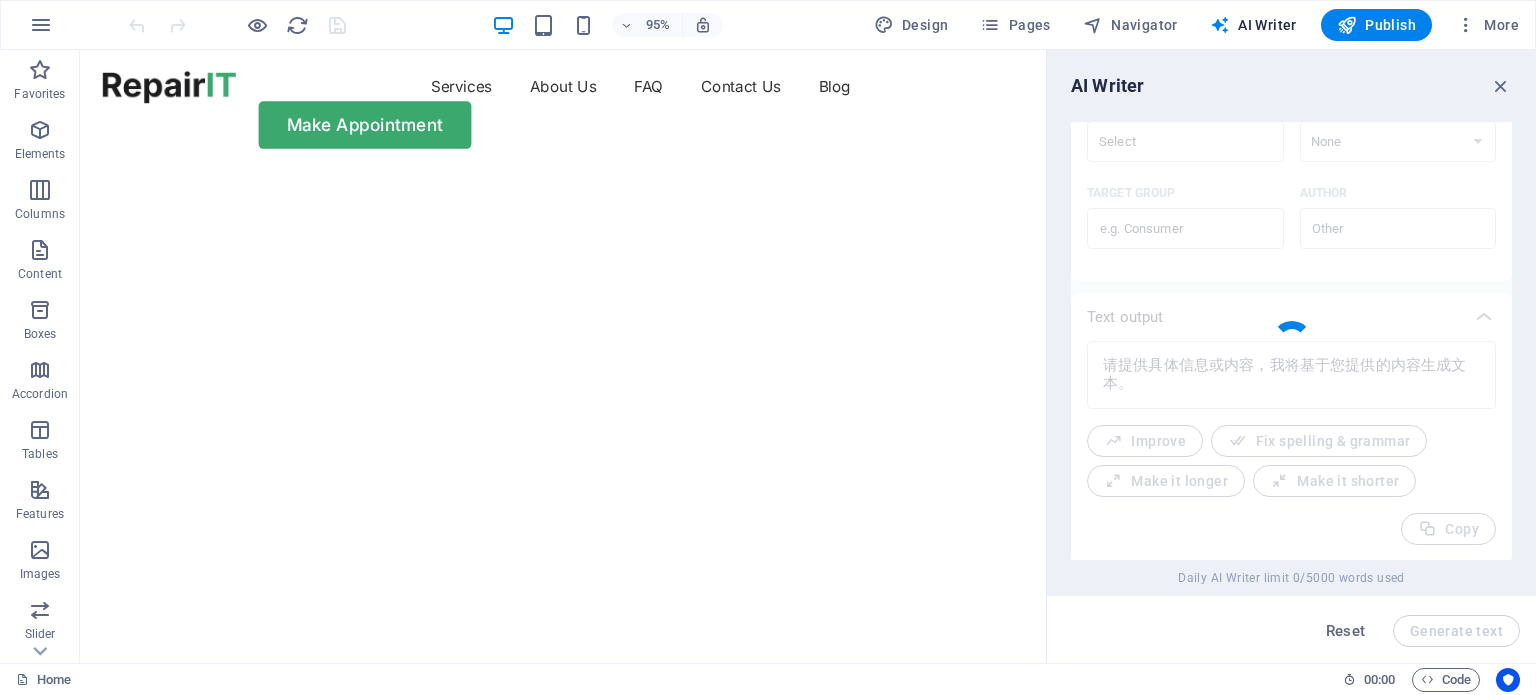 type on "x" 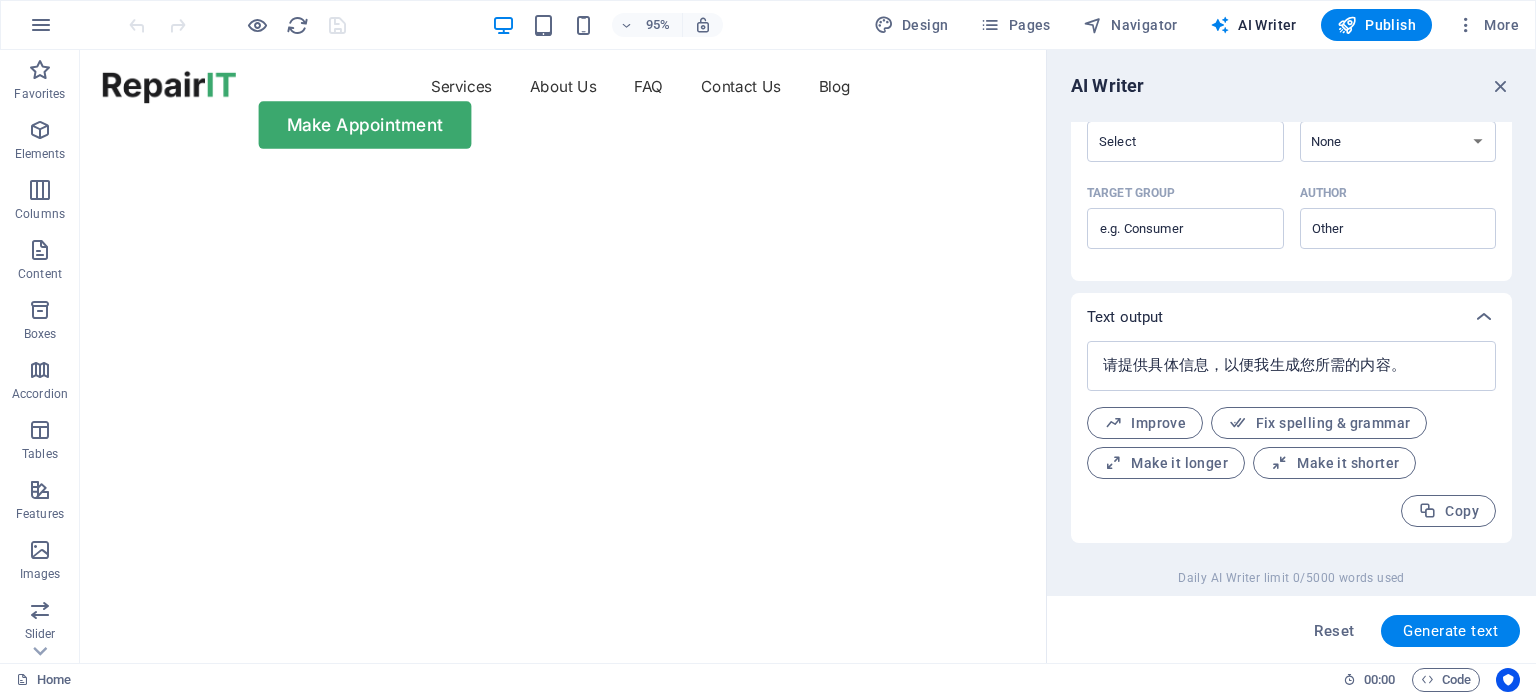 click on "Generate text" at bounding box center (1450, 631) 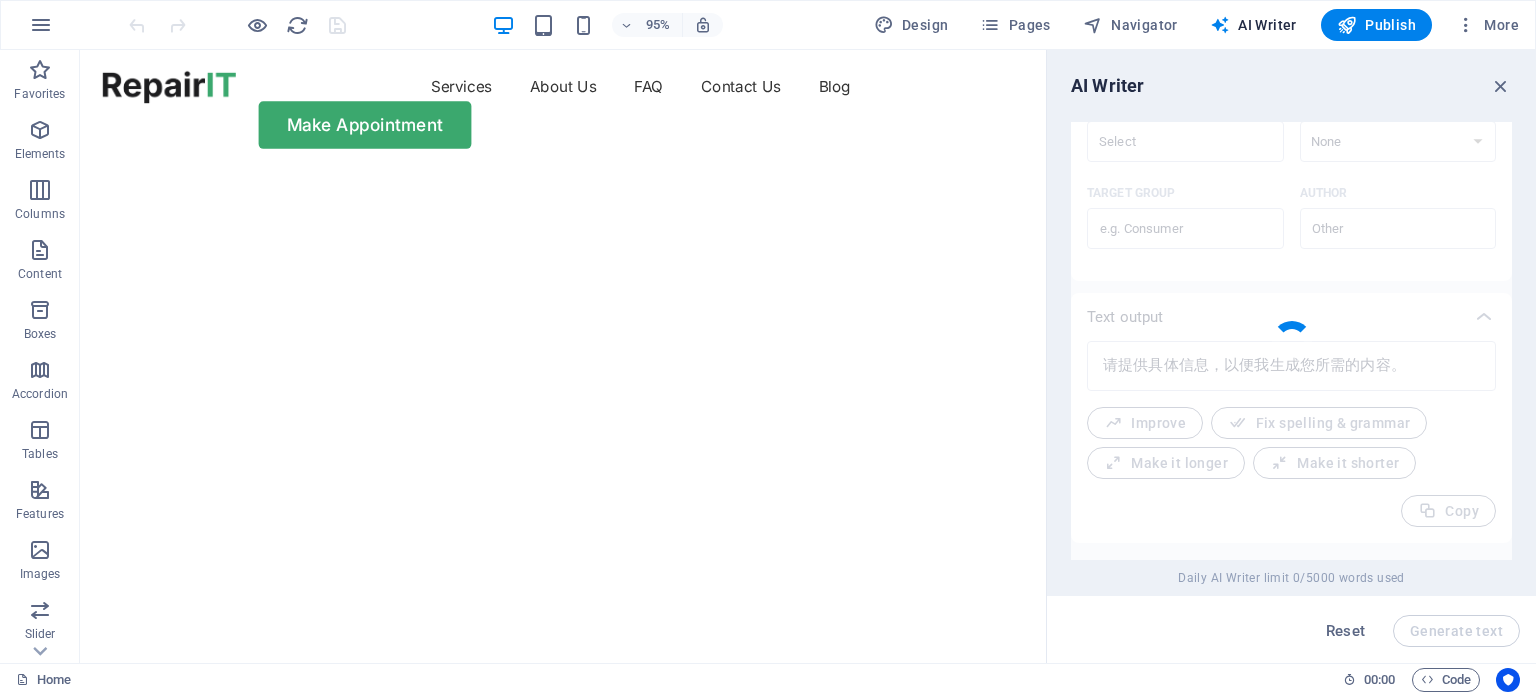 type on "x" 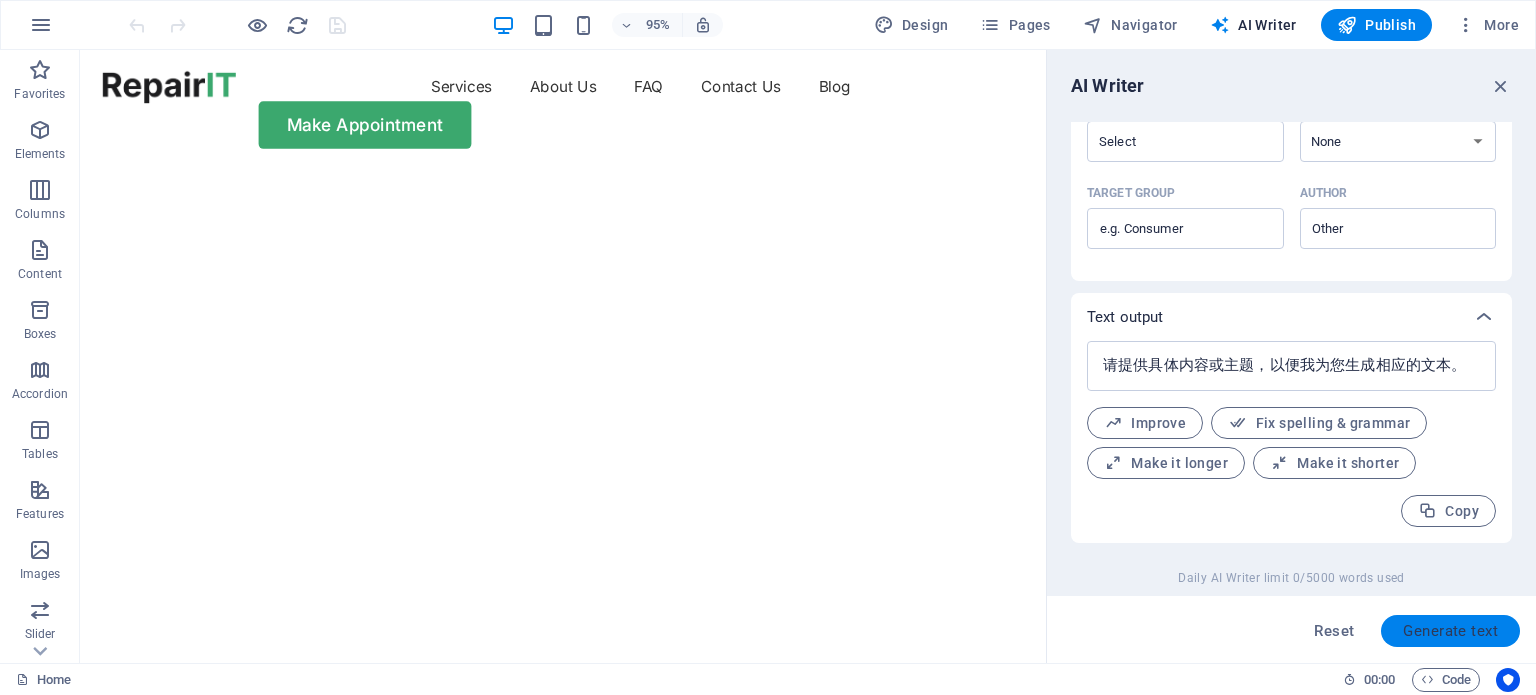 click on "Generate text" at bounding box center [1450, 631] 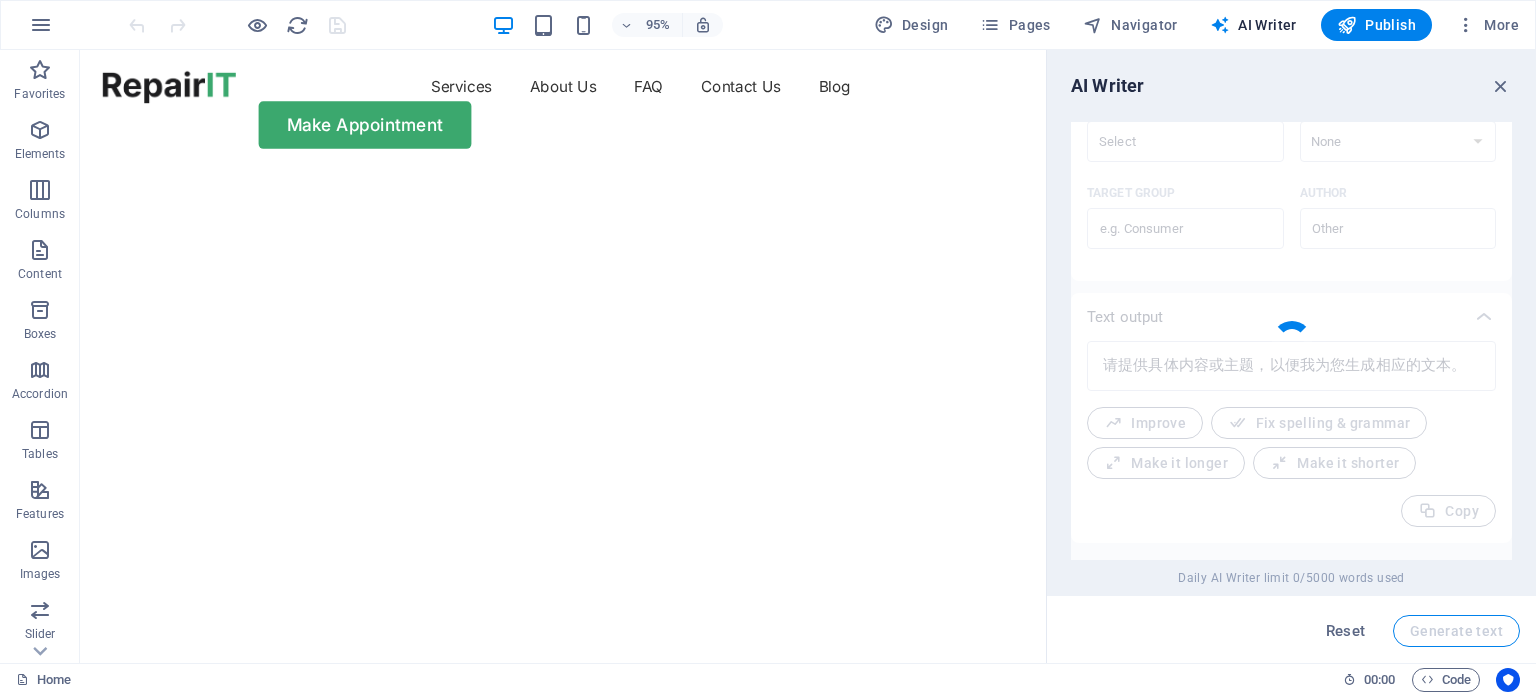 type on "x" 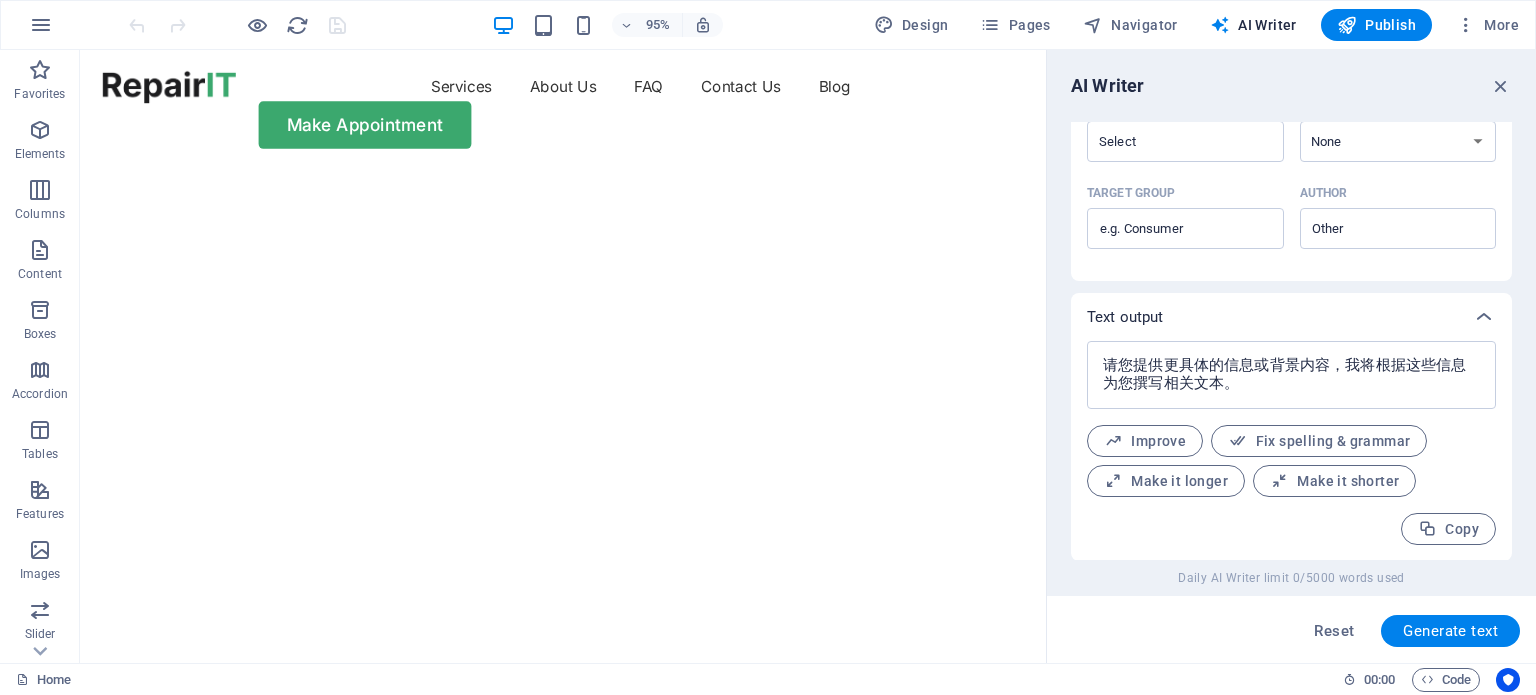 click on "请您提供更具体的信息或背景内容，我将根据这些信息为您撰写相关文本。 x ​ Improve Fix spelling & grammar Make it longer Make it shorter Copy" at bounding box center [1291, 443] 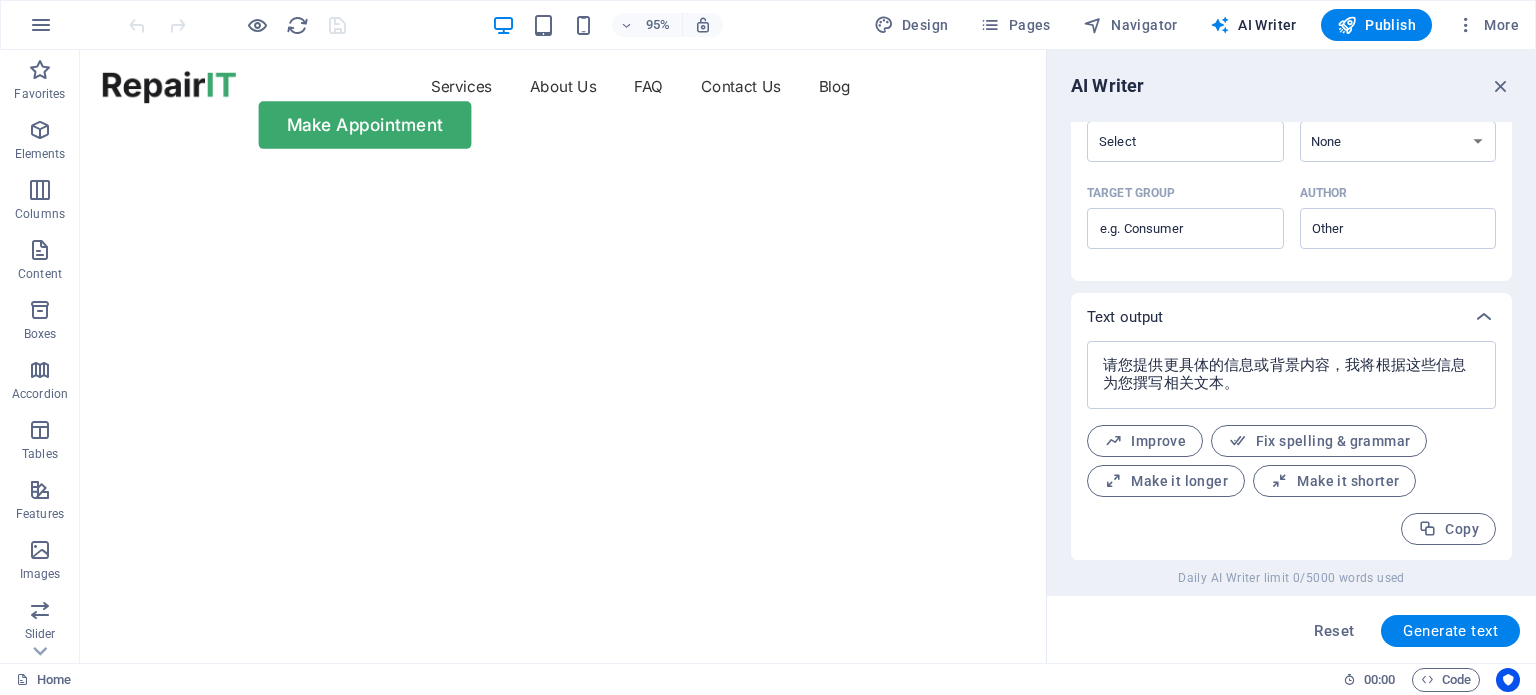 click on "Improve" at bounding box center (1145, 441) 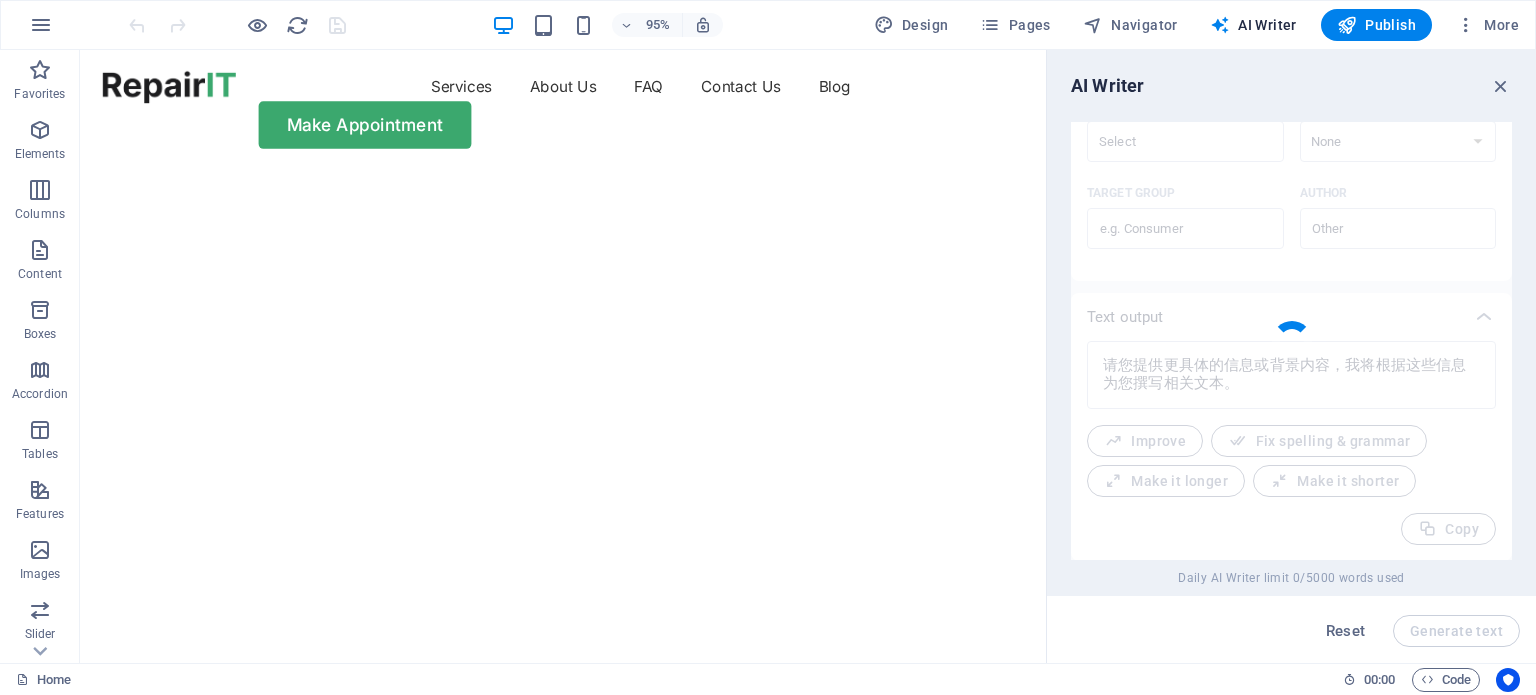 type on "x" 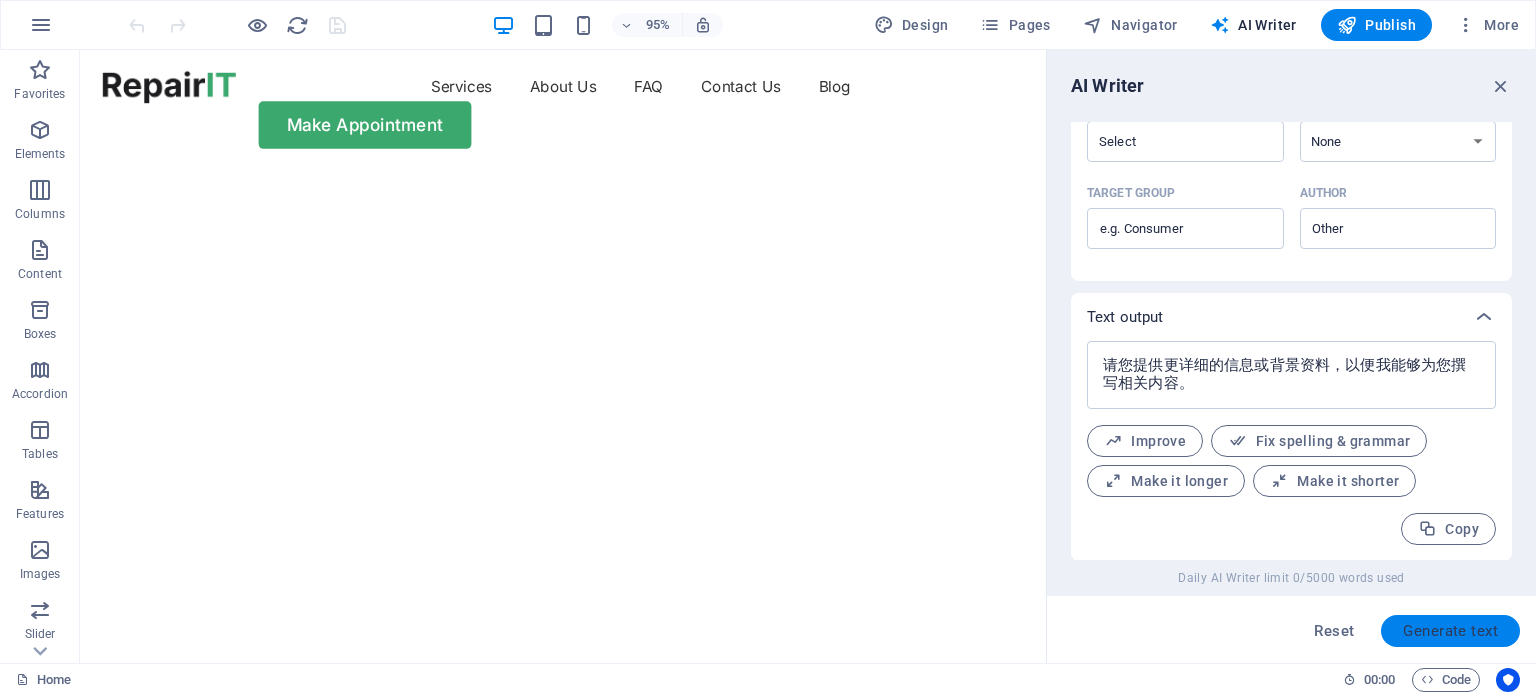 click on "Generate text" at bounding box center [1450, 631] 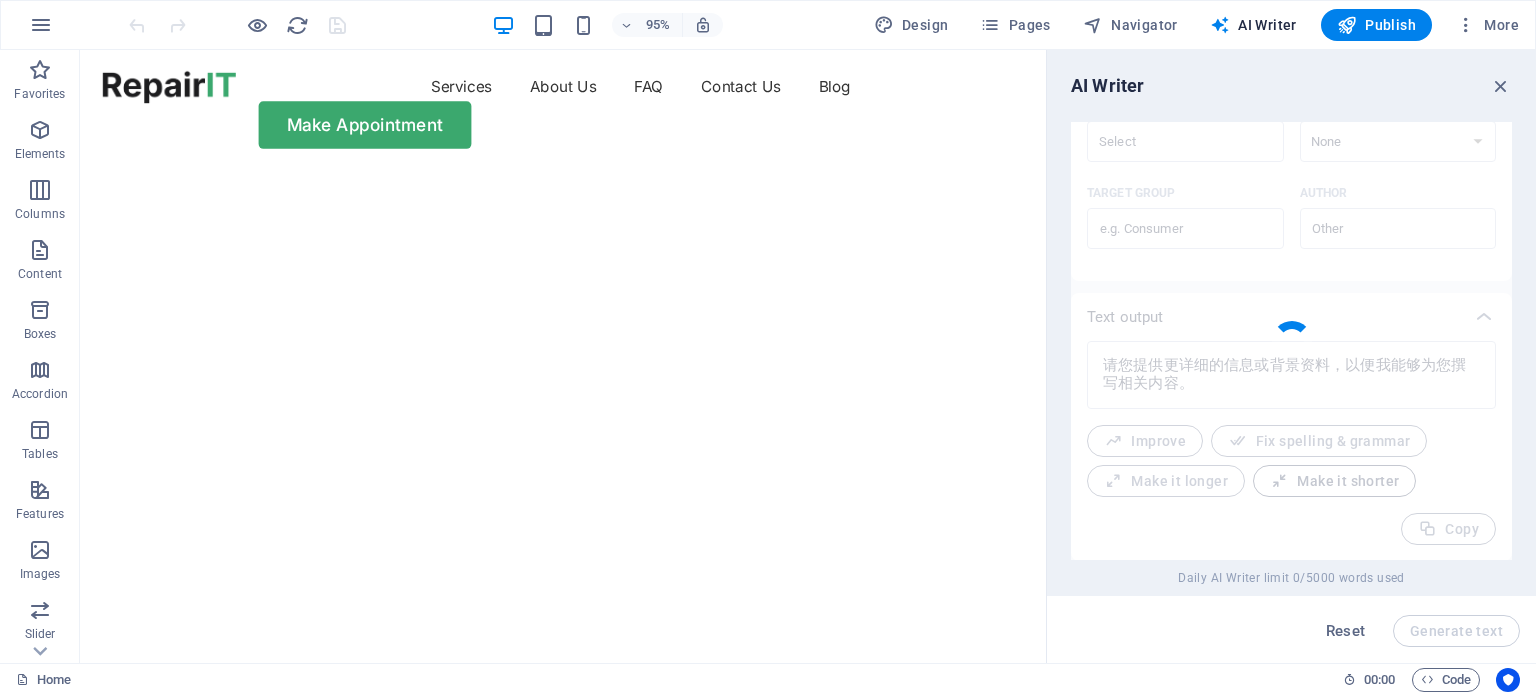 type on "x" 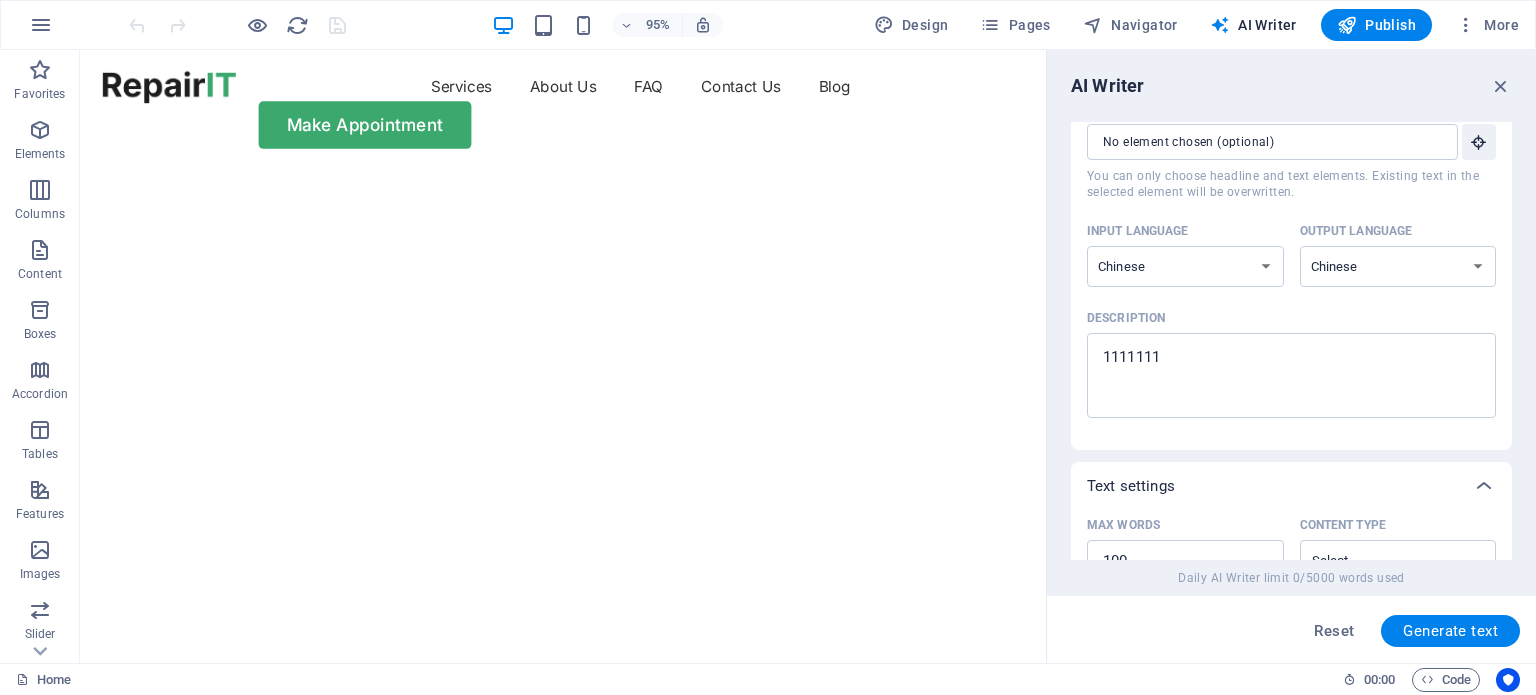 scroll, scrollTop: 0, scrollLeft: 0, axis: both 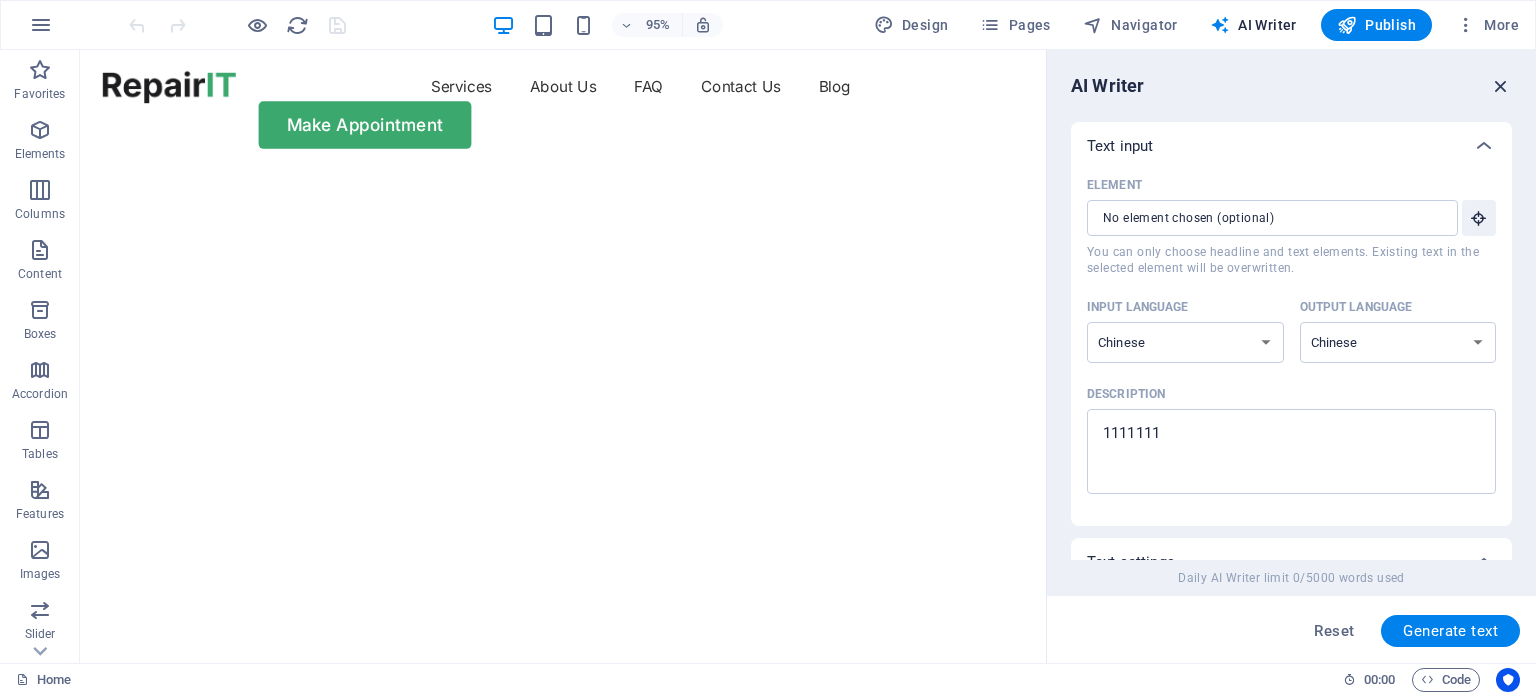 drag, startPoint x: 1492, startPoint y: 94, endPoint x: 1422, endPoint y: 69, distance: 74.330345 